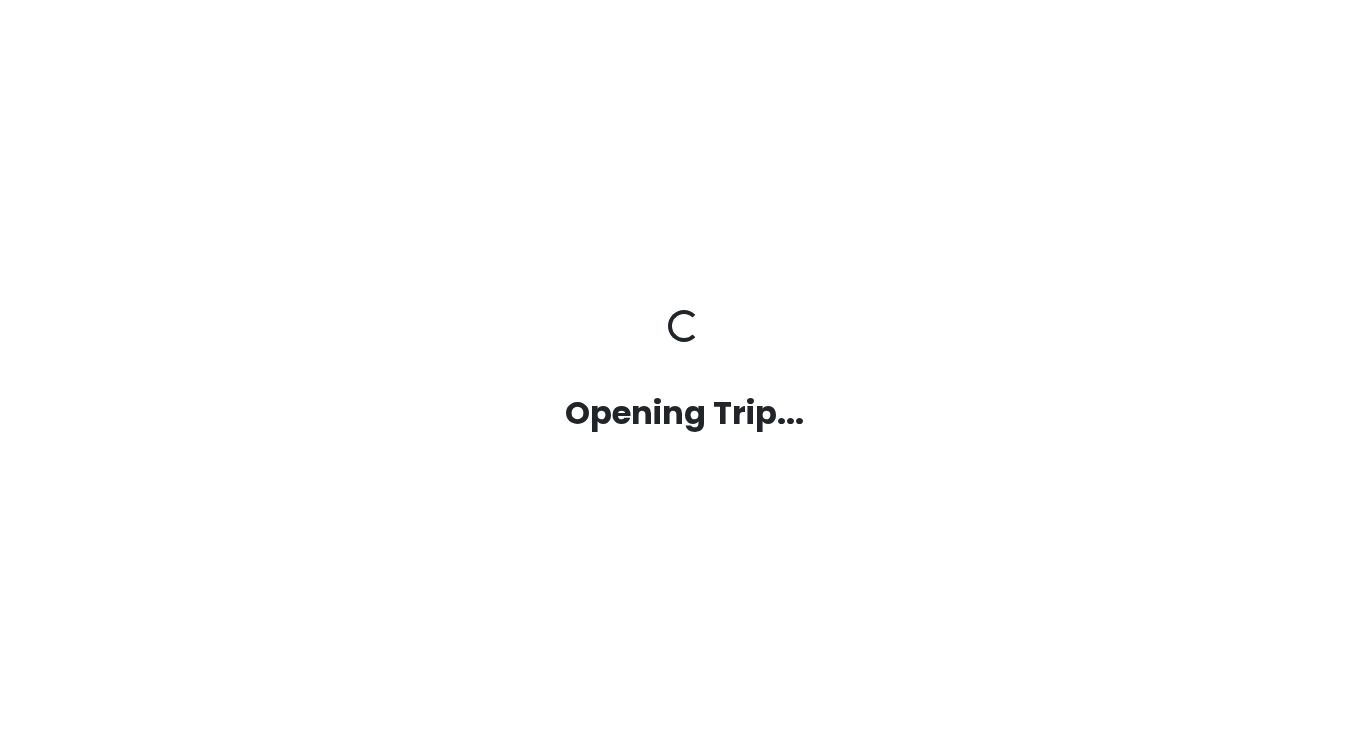 scroll, scrollTop: 0, scrollLeft: 0, axis: both 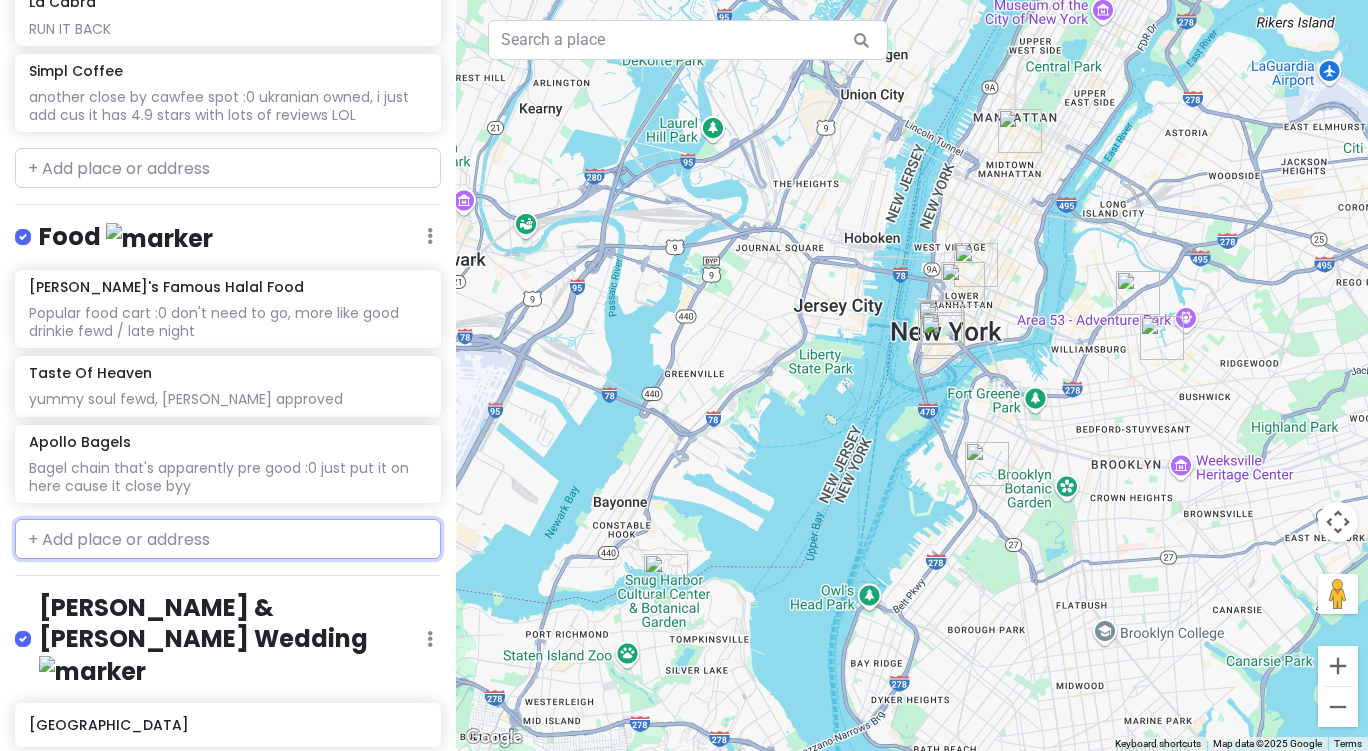 click at bounding box center [228, 539] 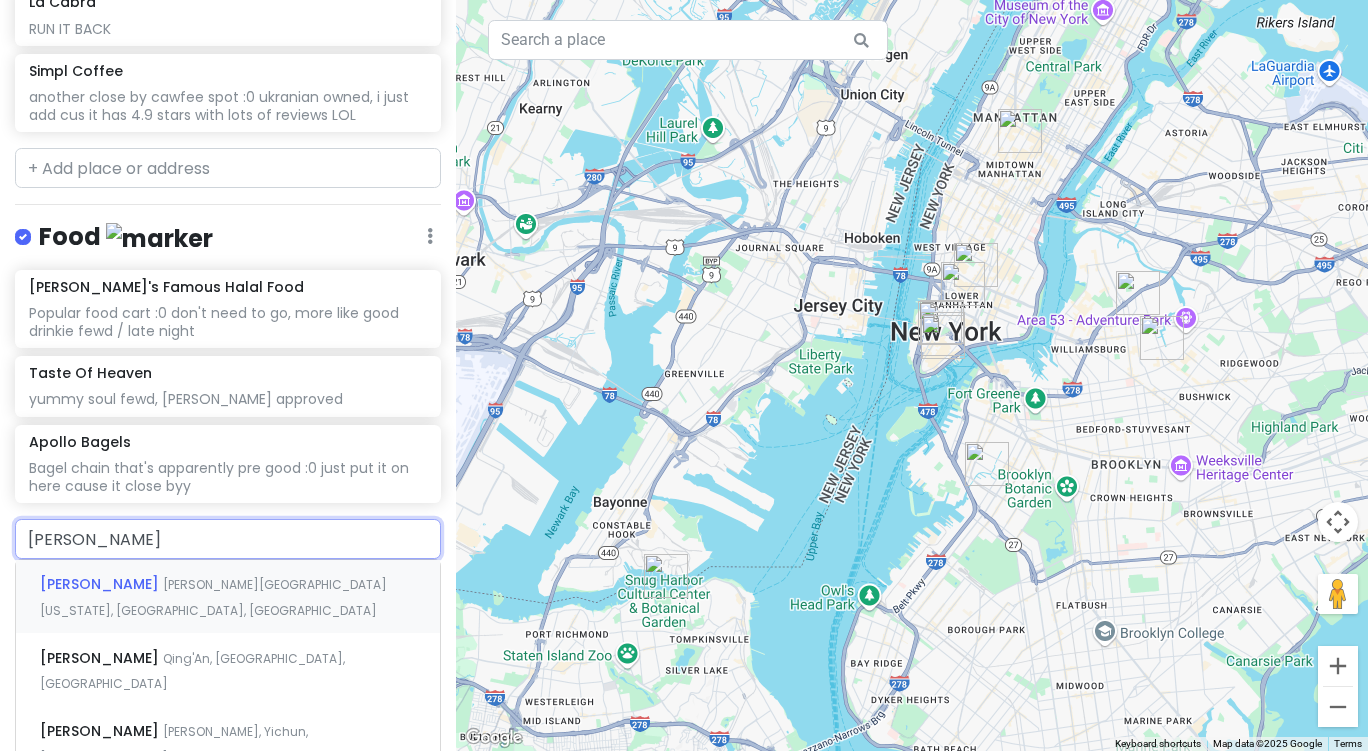 type on "[PERSON_NAME]" 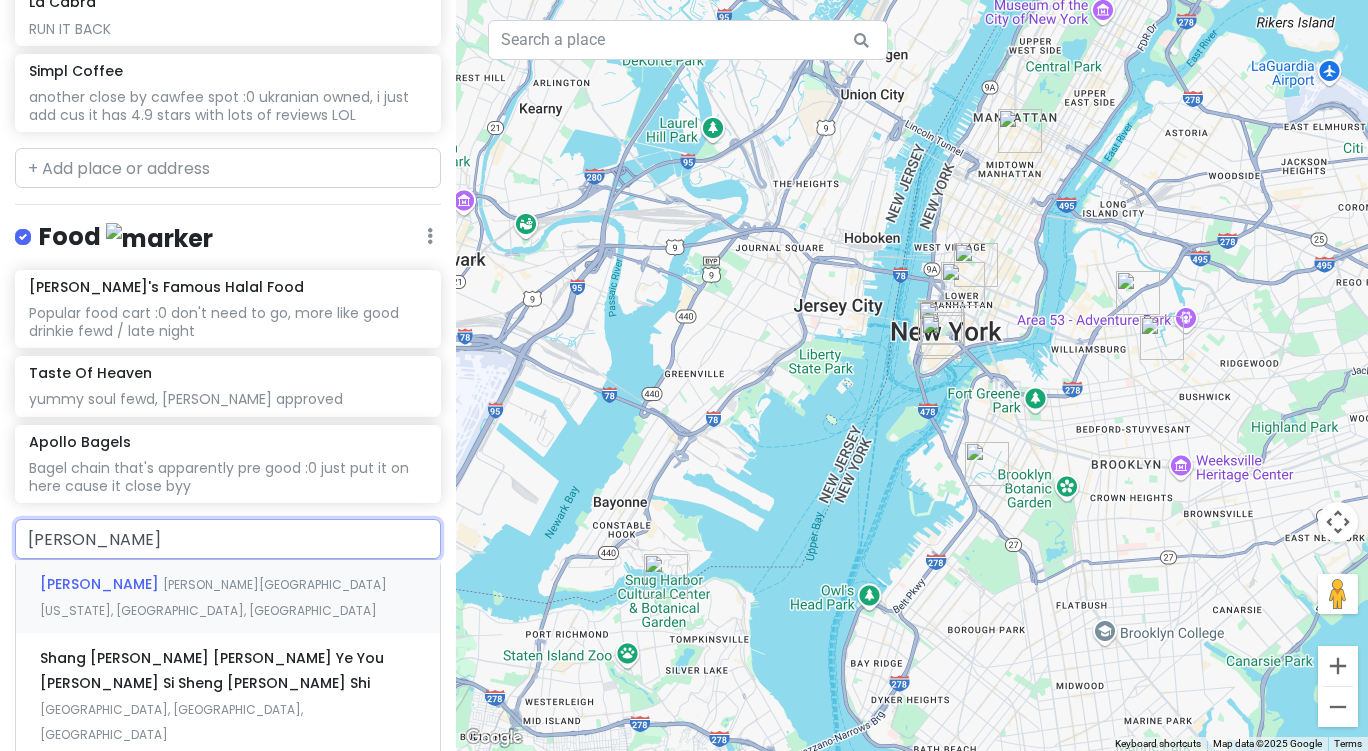click on "[PERSON_NAME]" at bounding box center [101, 584] 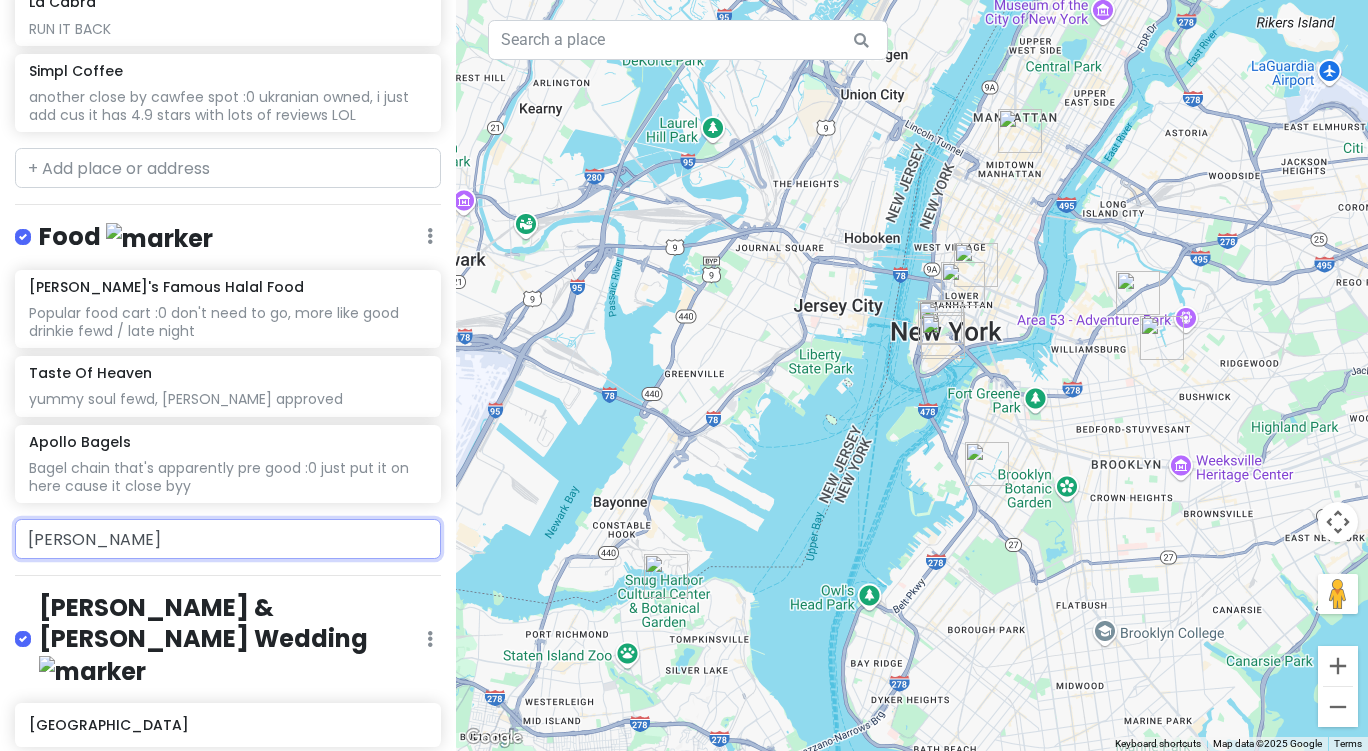 type 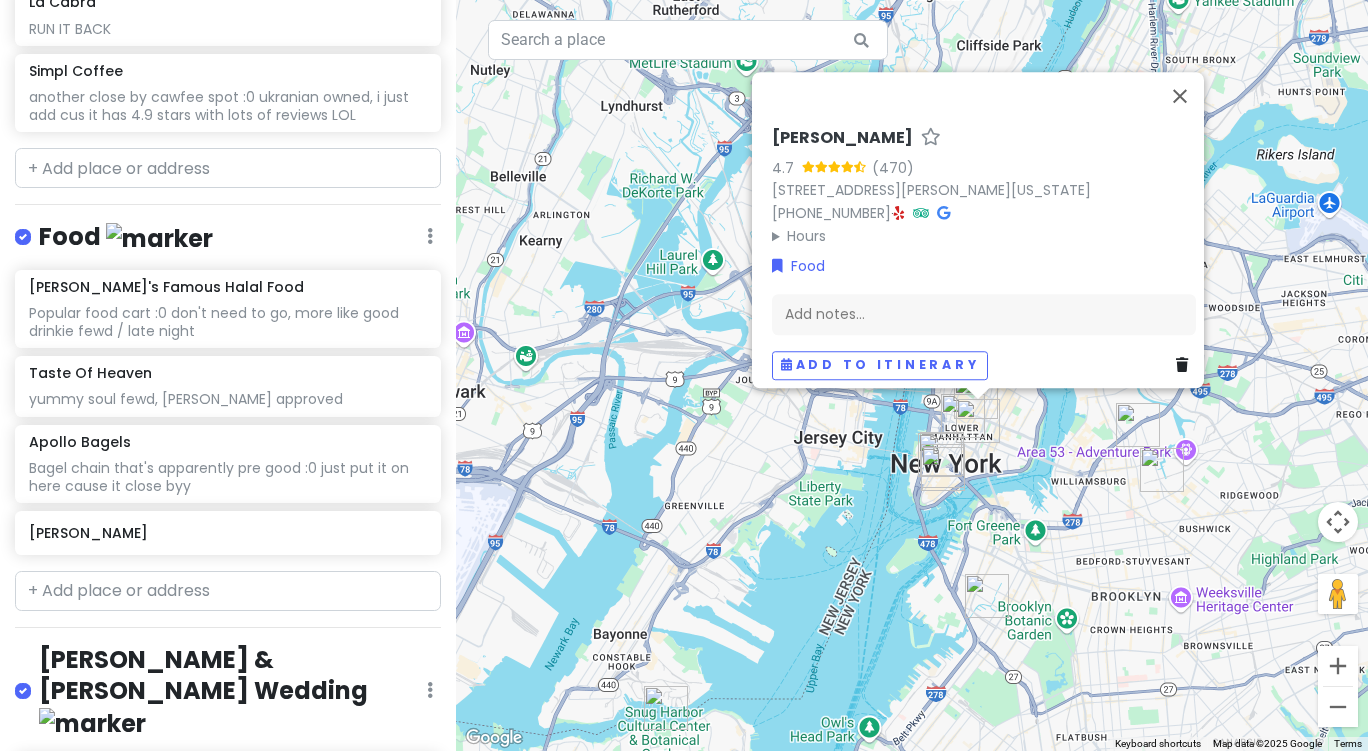 click on "[PERSON_NAME]" at bounding box center (842, 138) 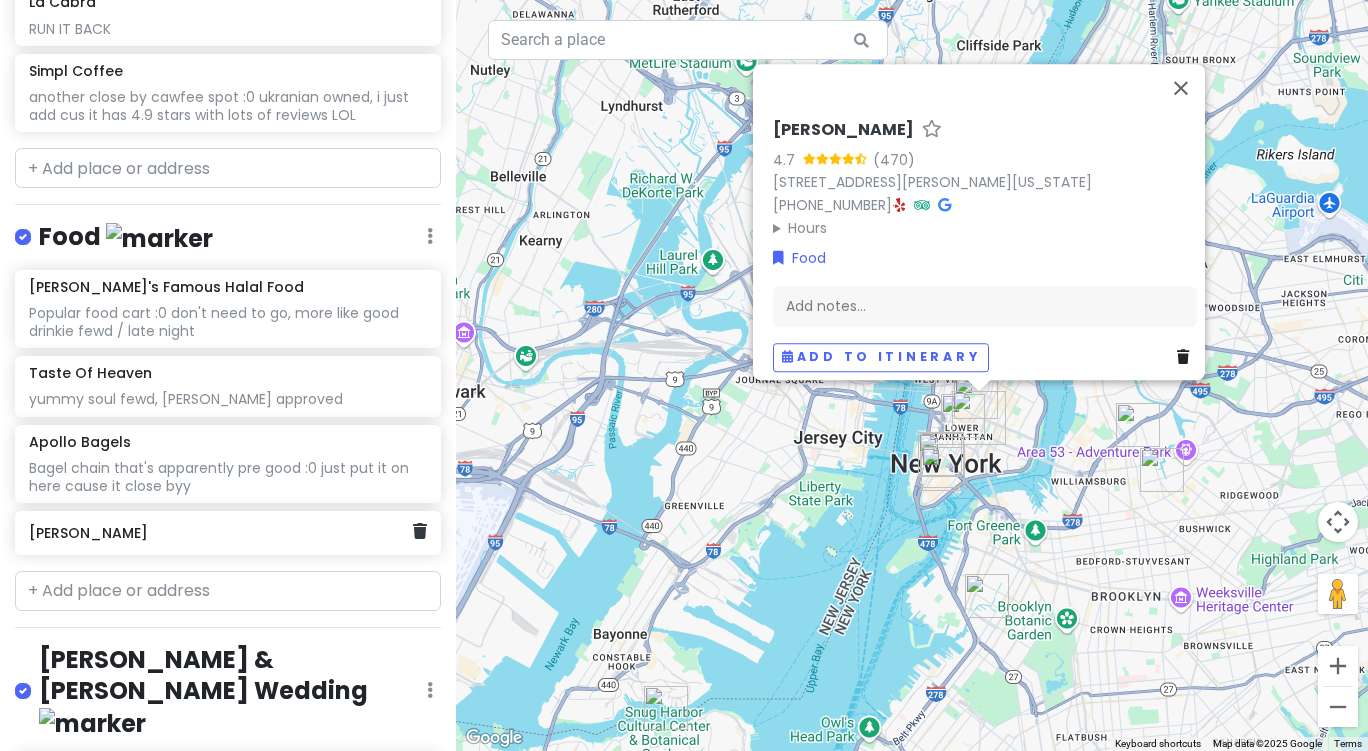 click on "[PERSON_NAME]" at bounding box center (220, 533) 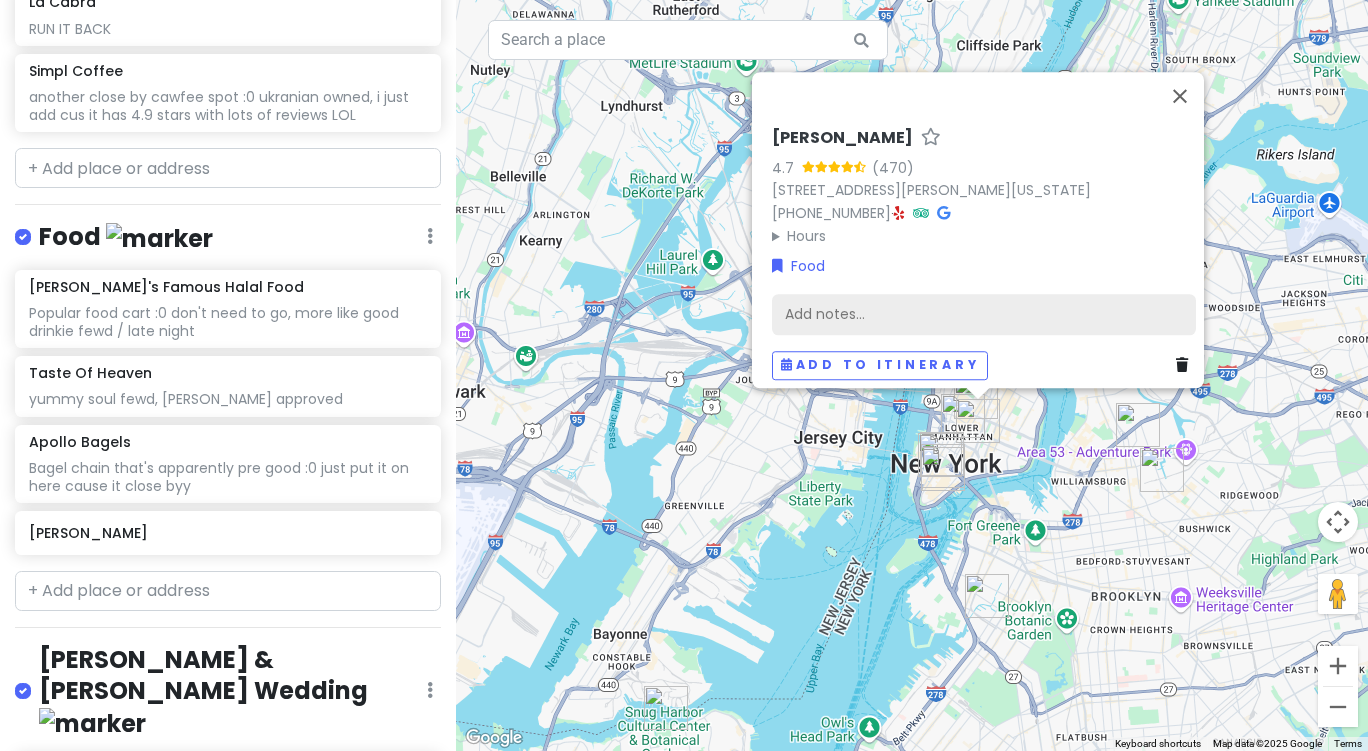 click on "Add notes..." at bounding box center (984, 314) 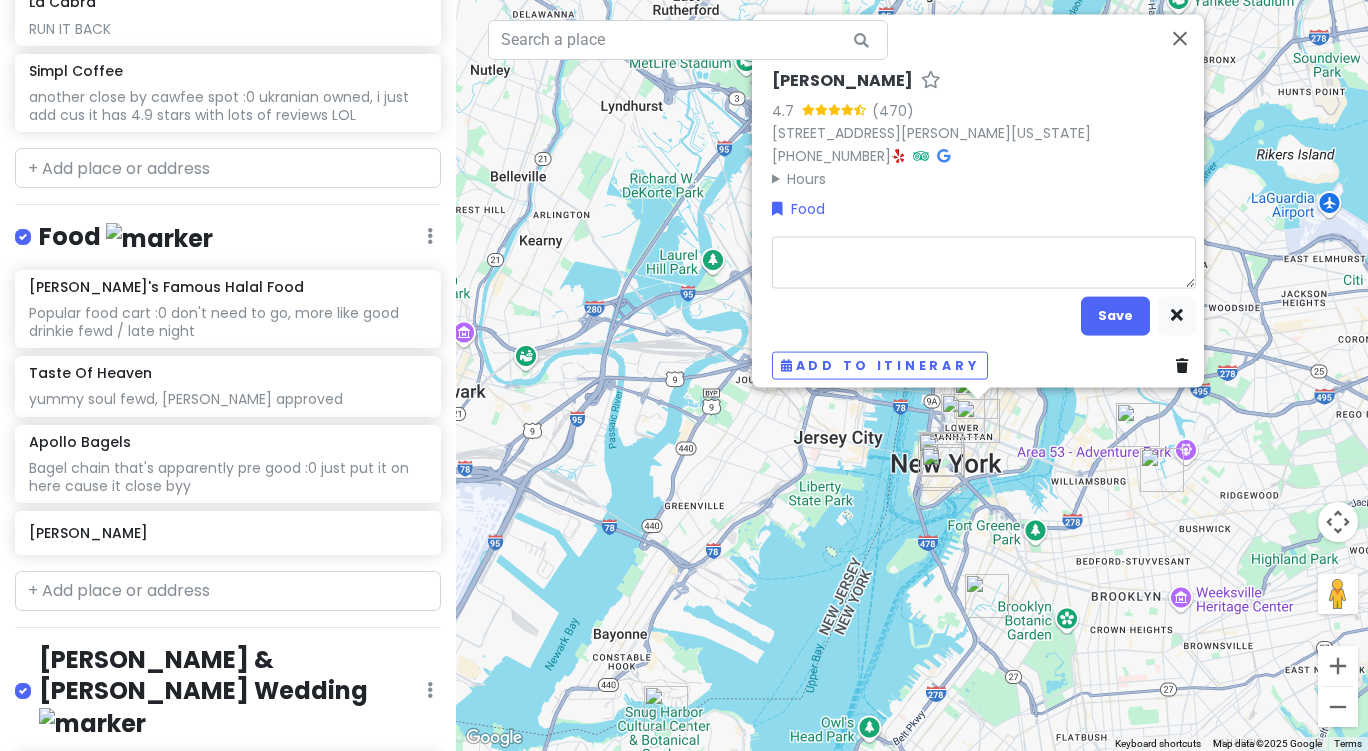 type on "x" 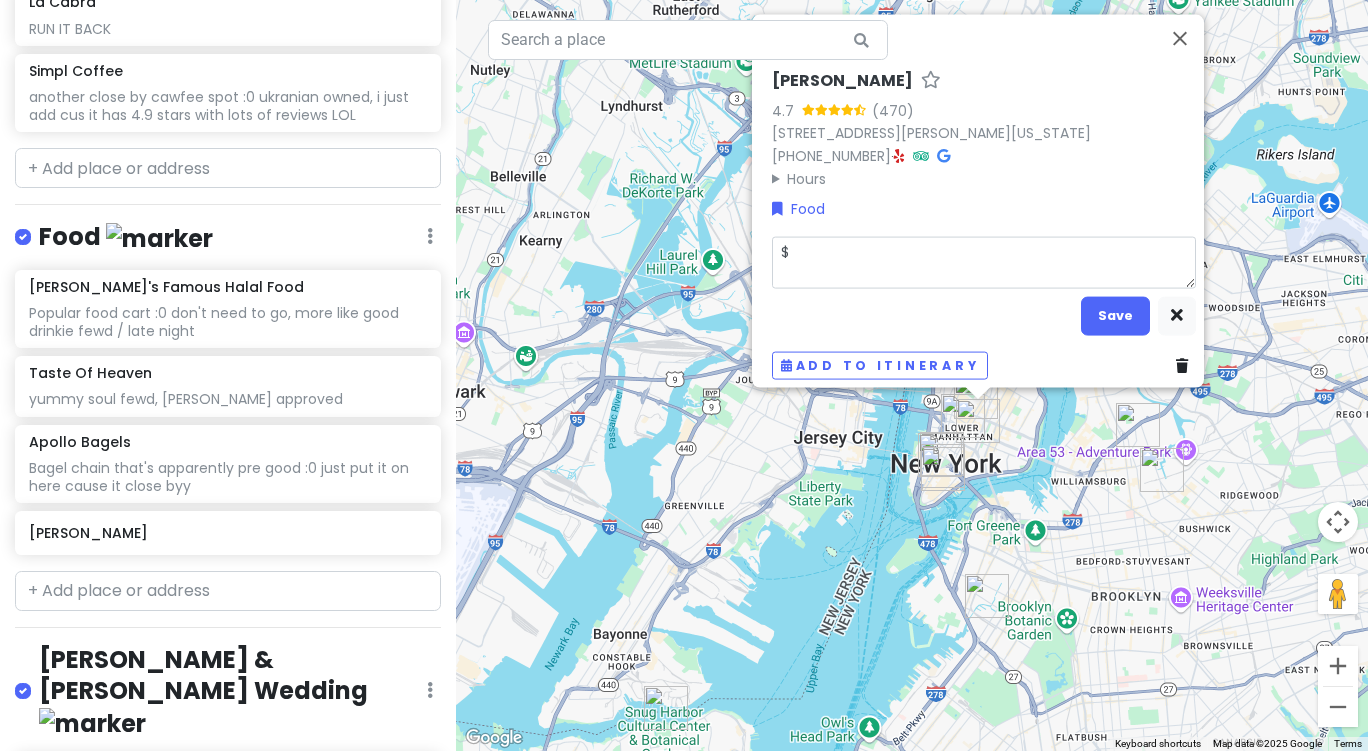 type on "x" 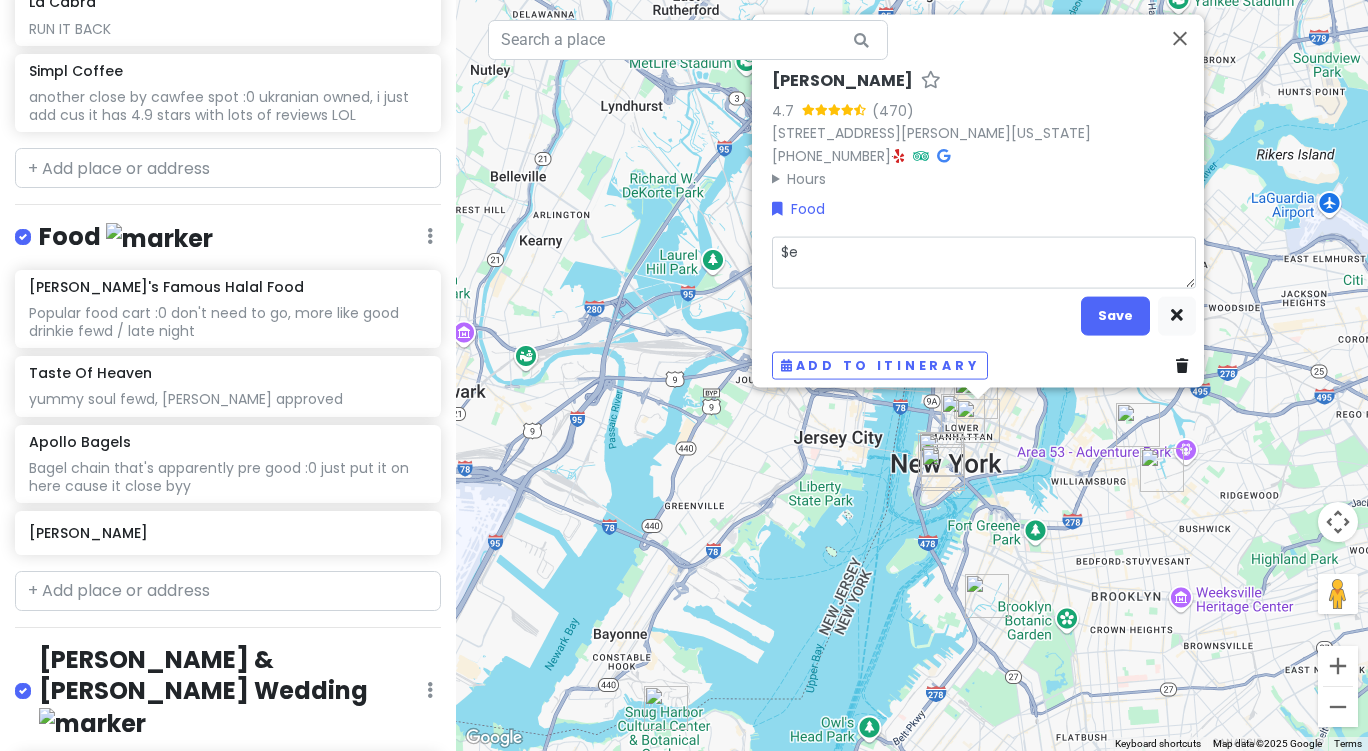 type on "x" 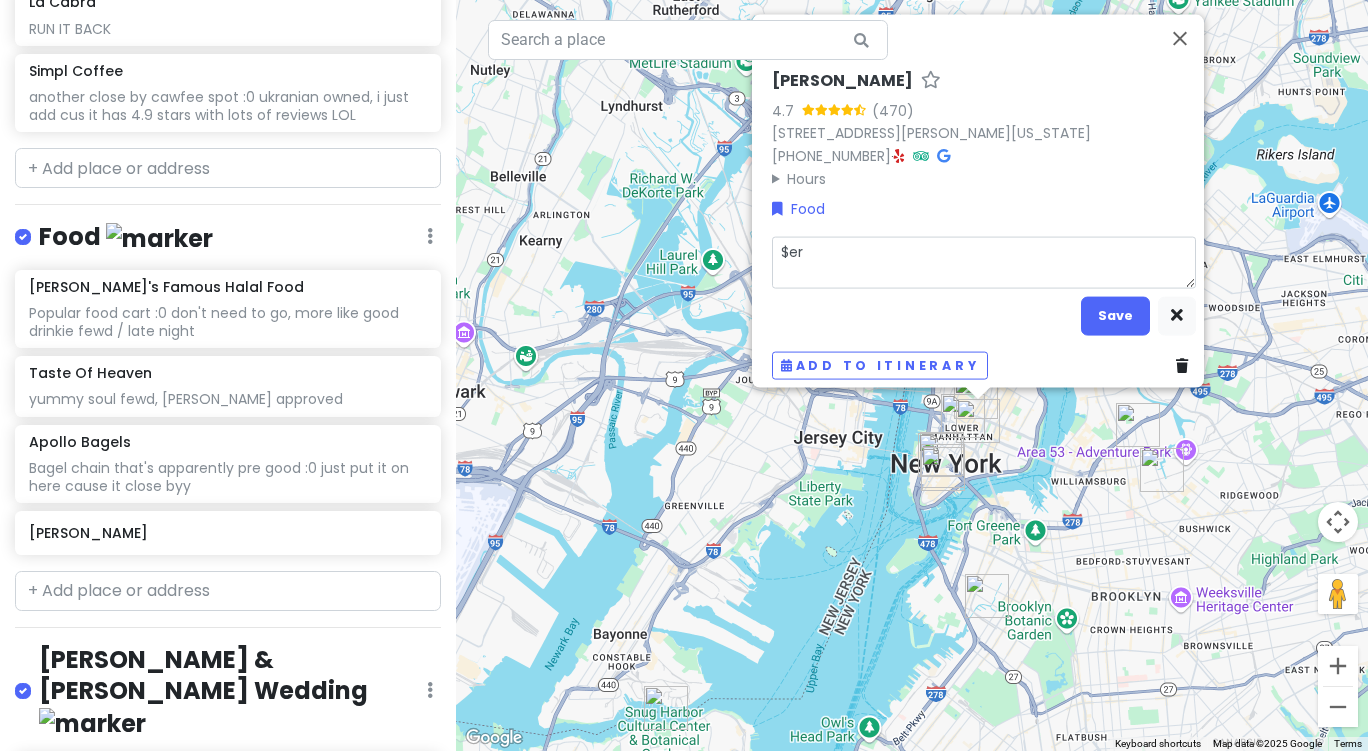type on "$eri" 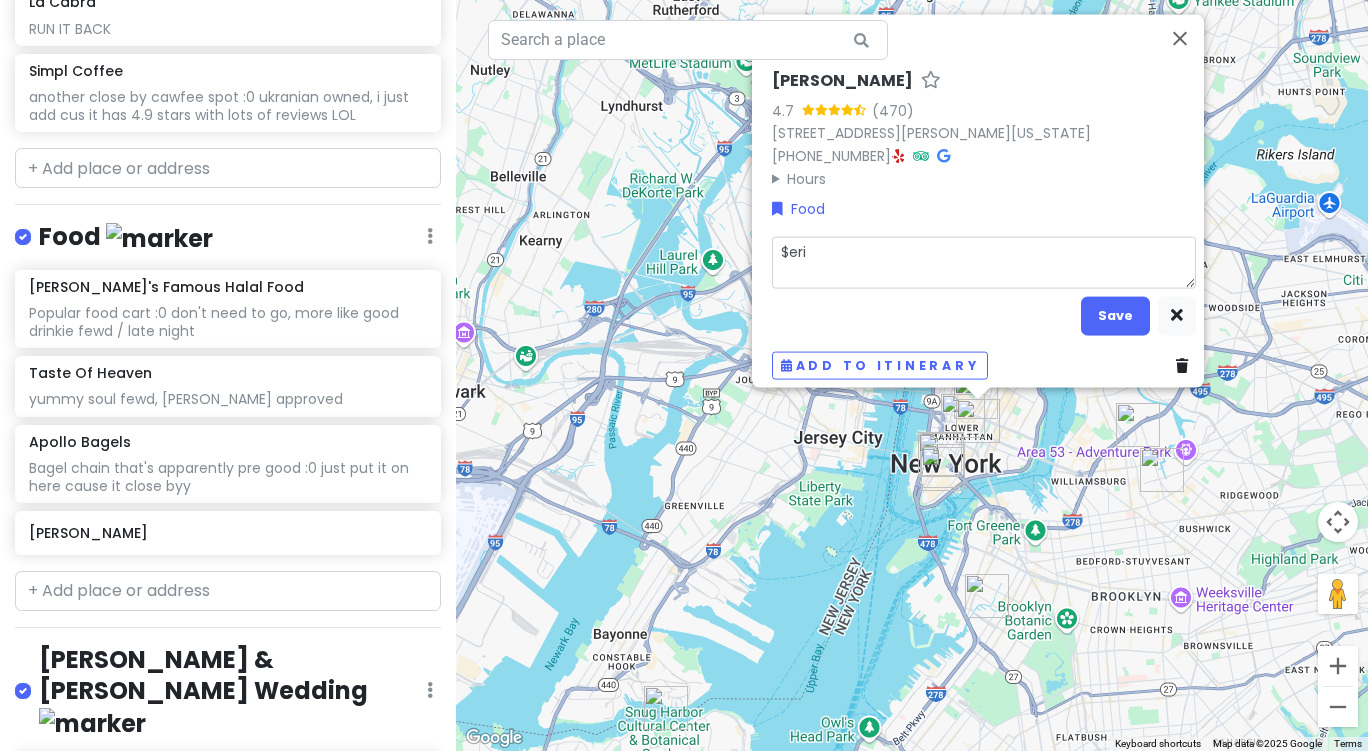 type on "x" 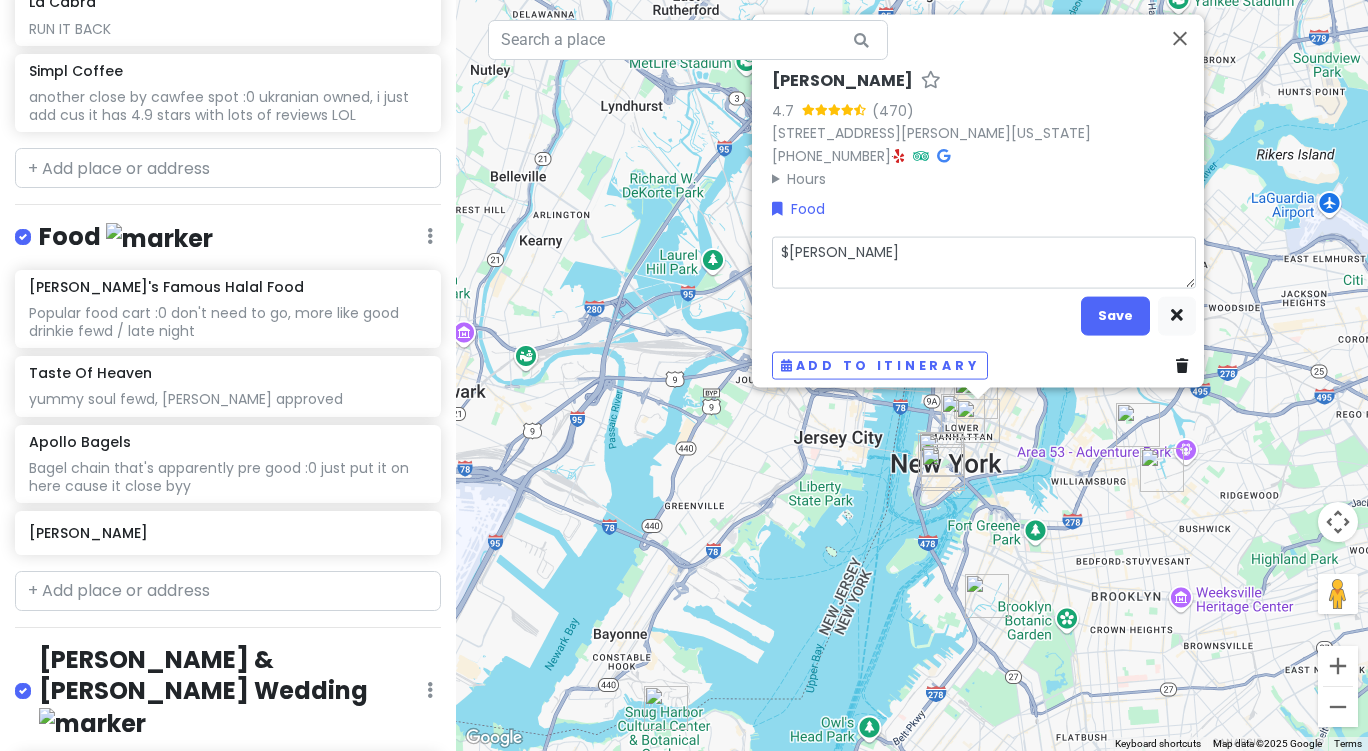 type on "x" 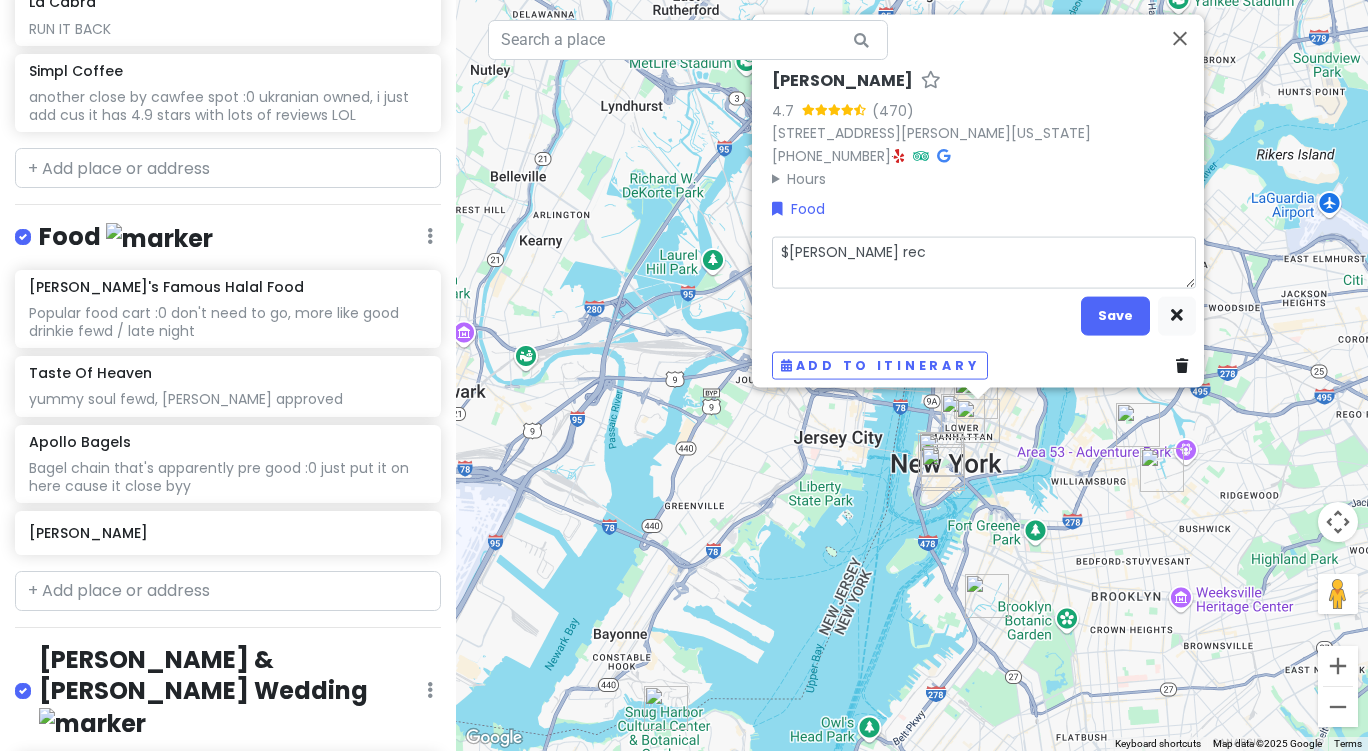 type on "x" 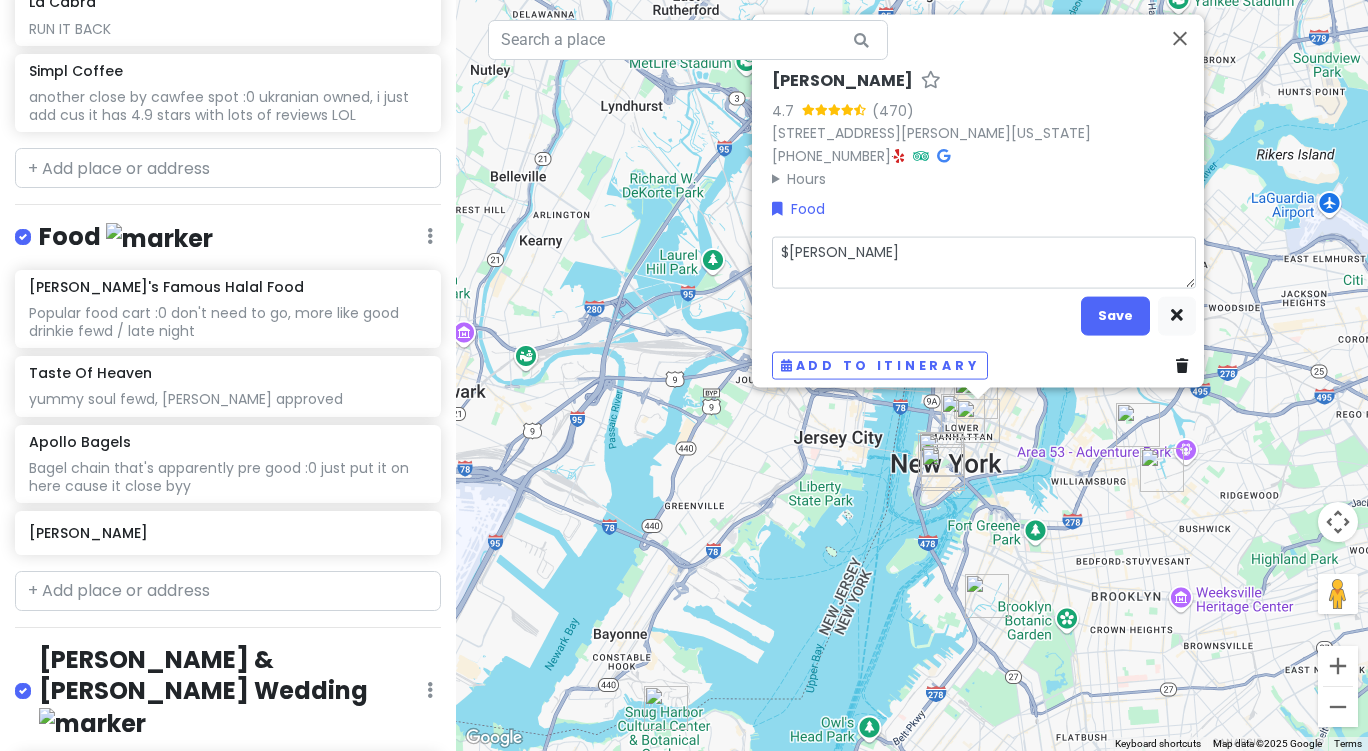 type on "x" 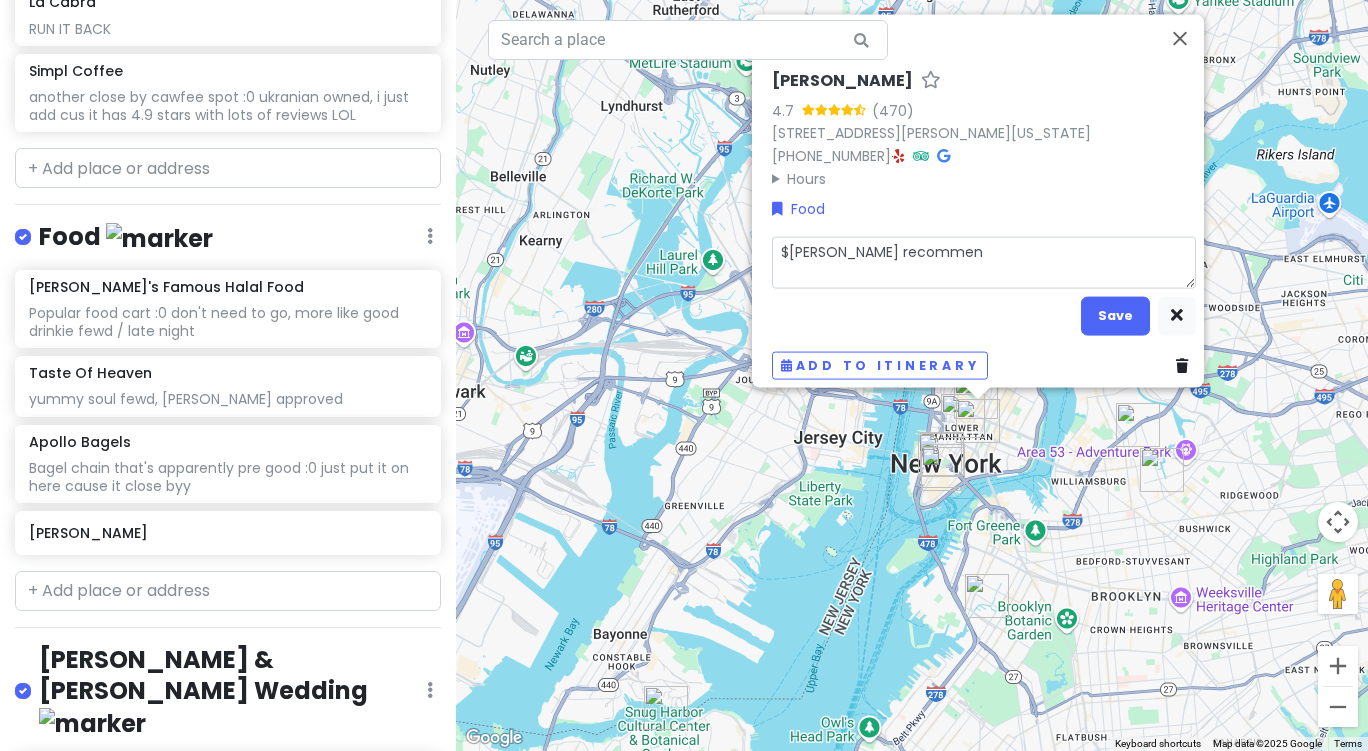 type on "x" 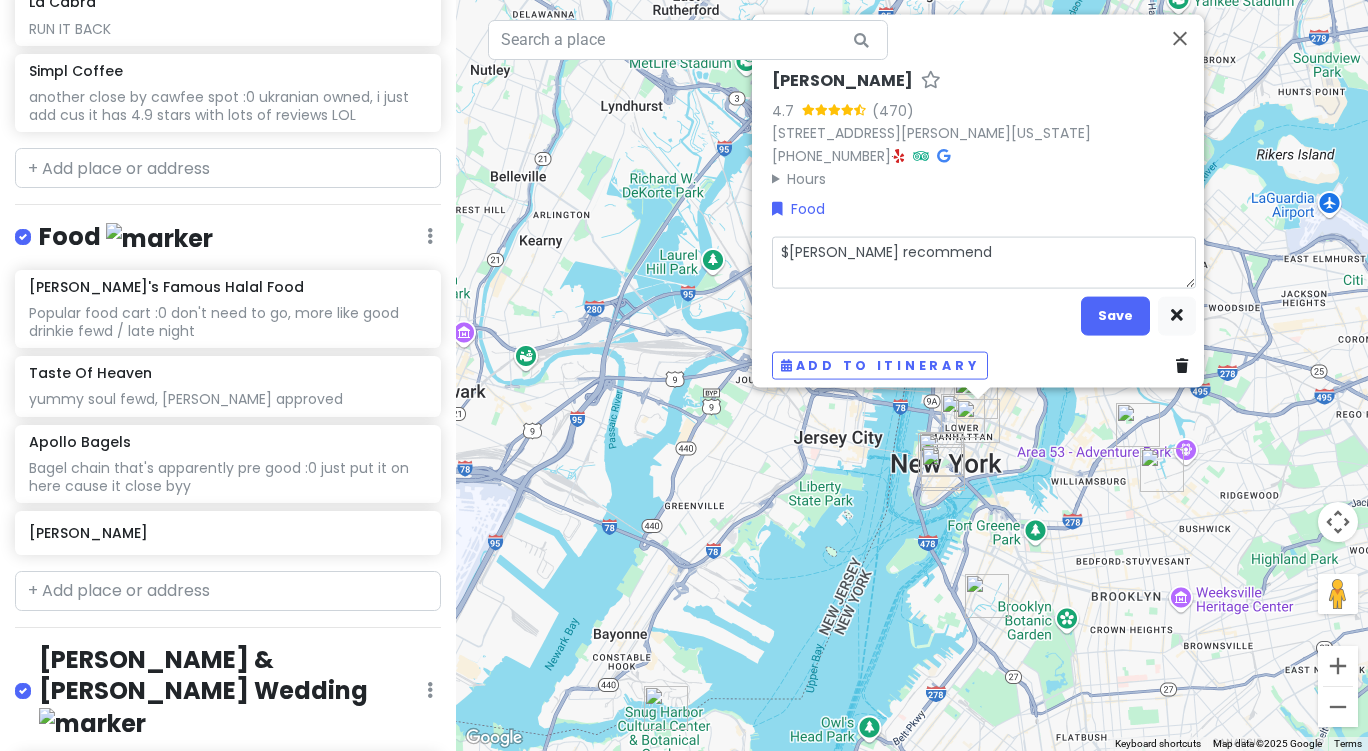 type on "x" 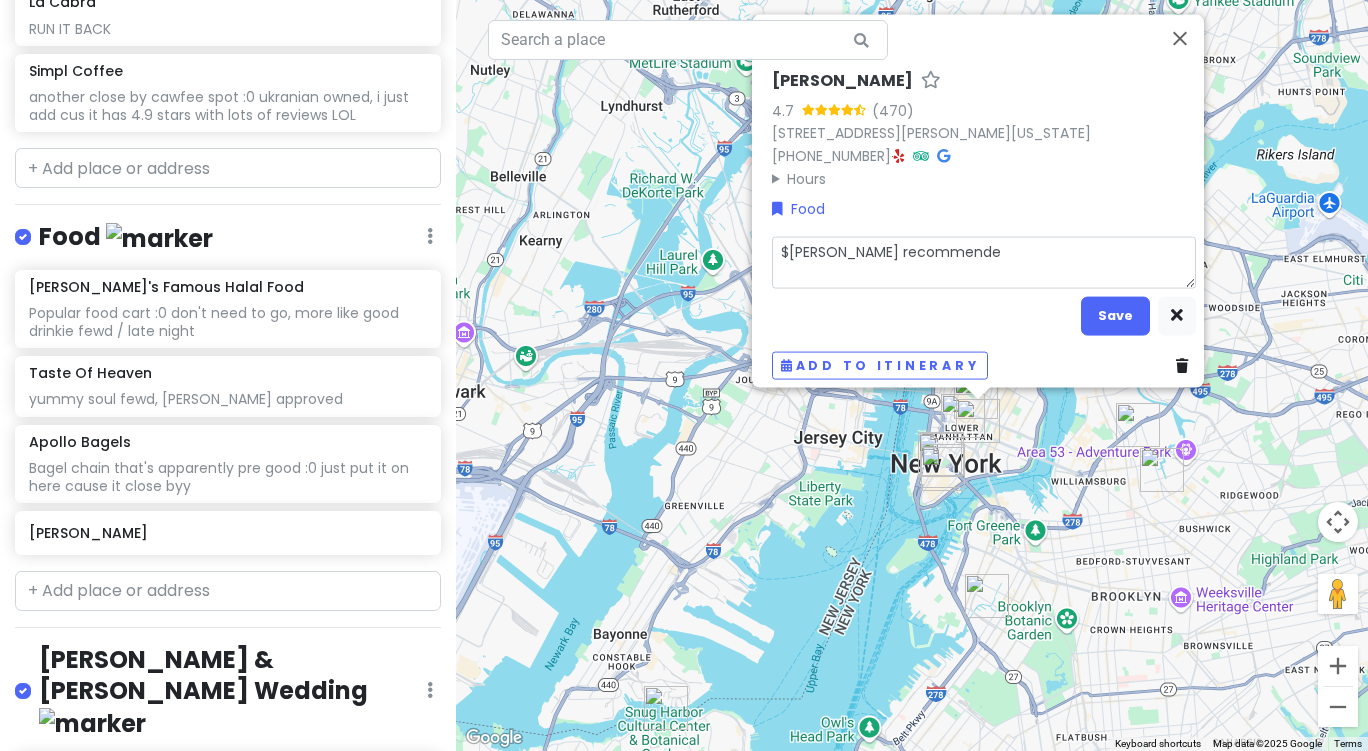 type on "x" 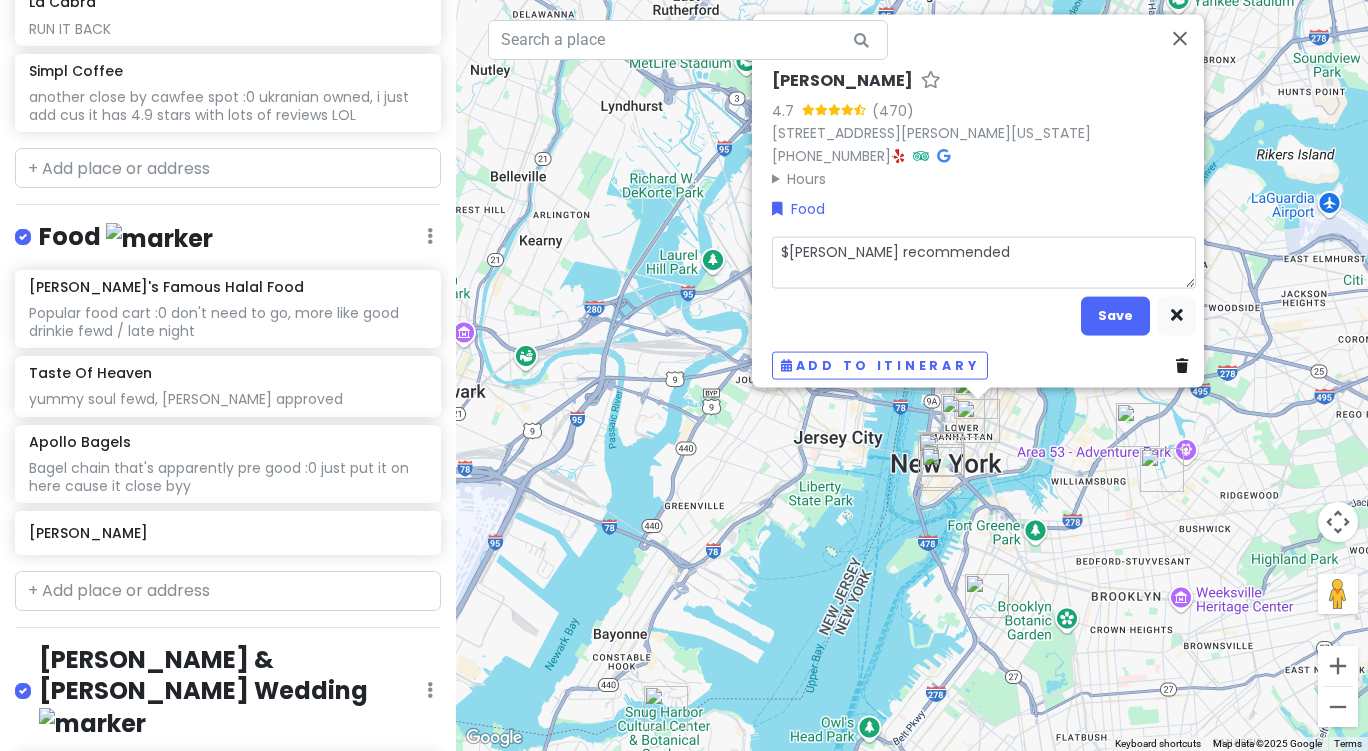 type on "x" 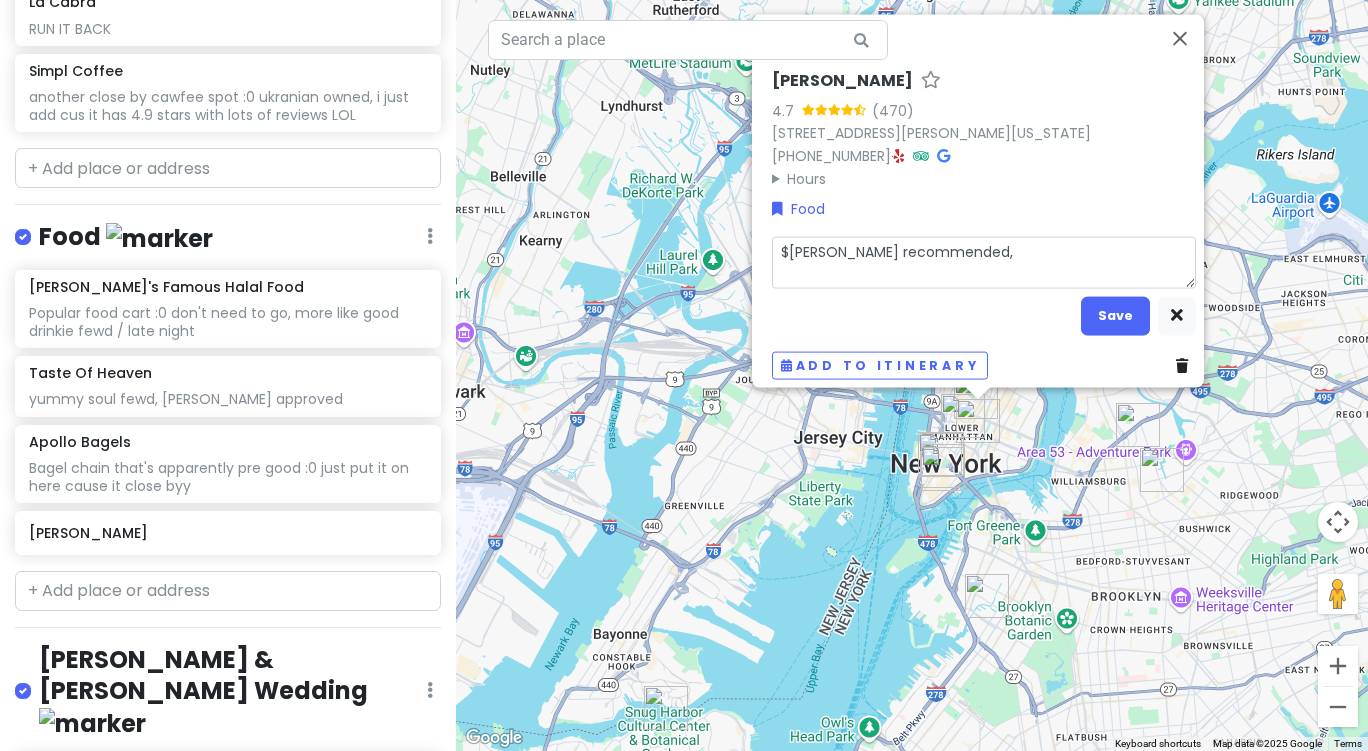 type on "x" 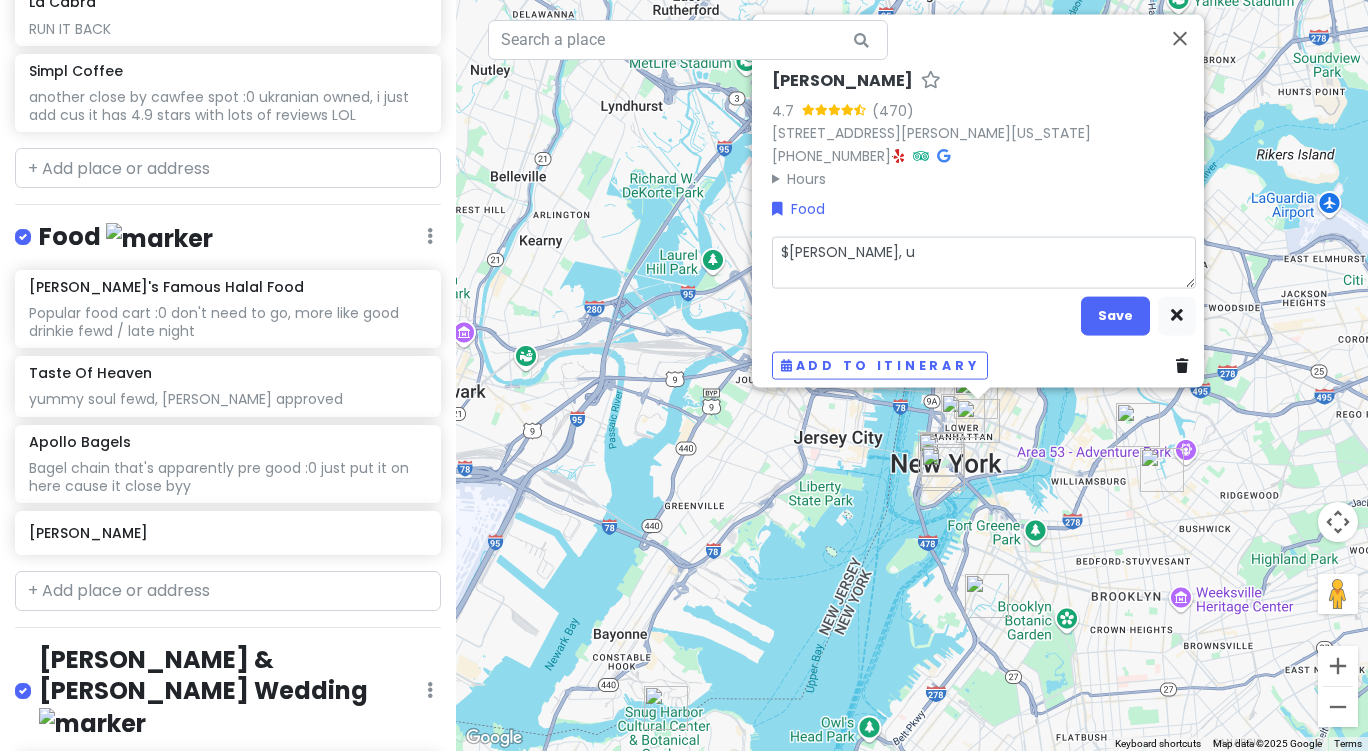 type on "x" 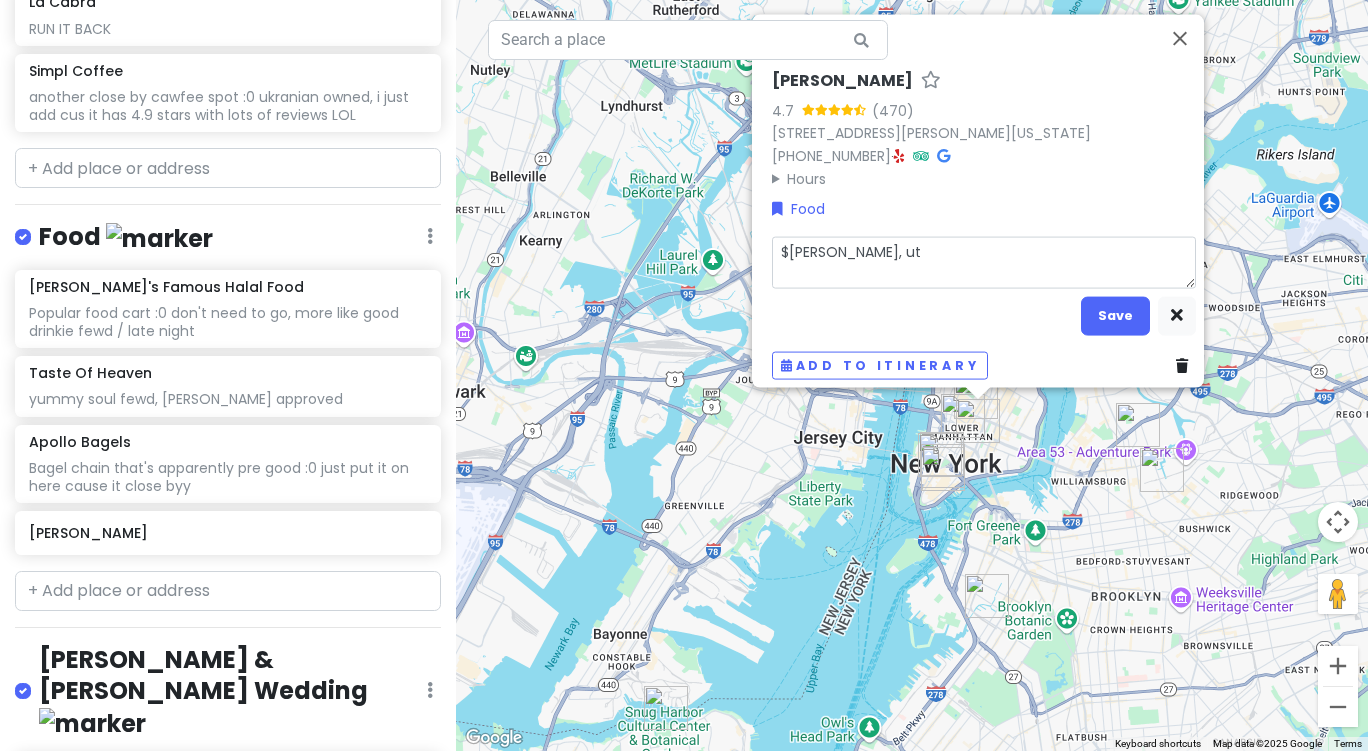 type on "x" 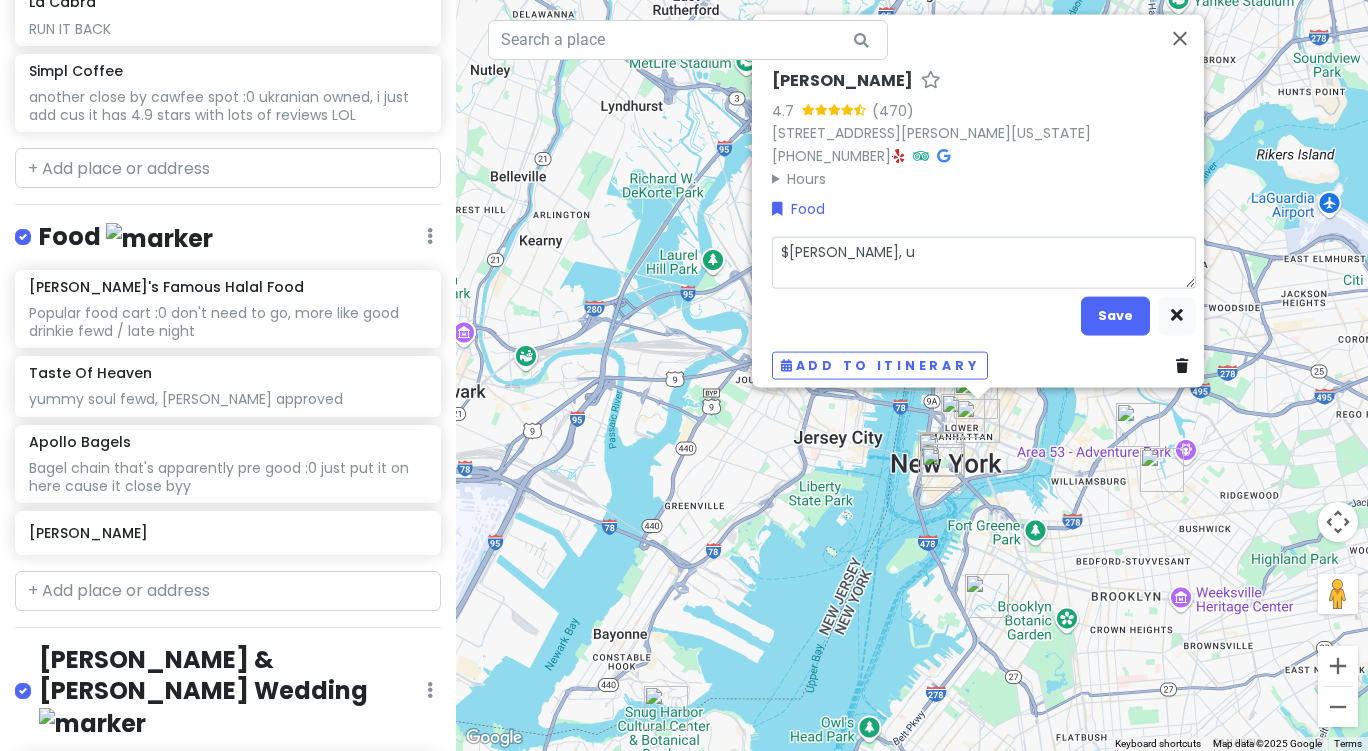 type on "x" 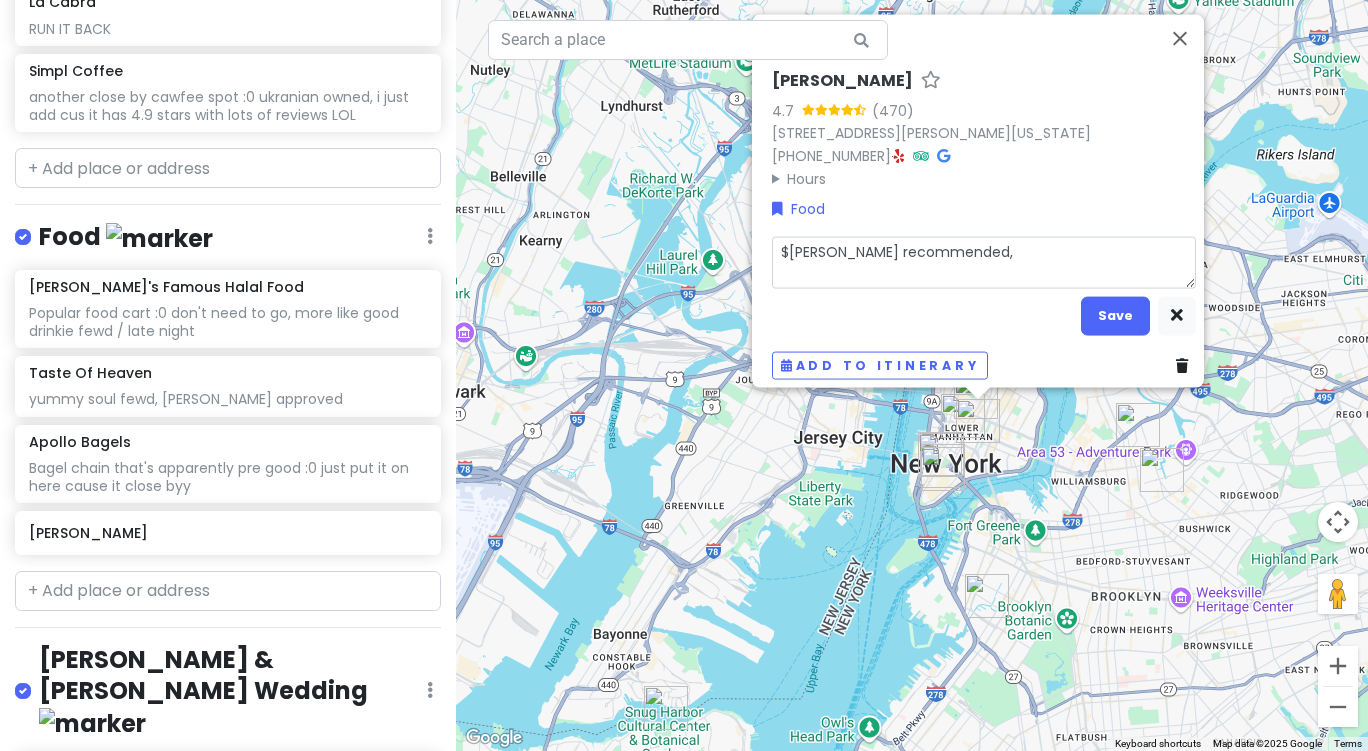 type on "x" 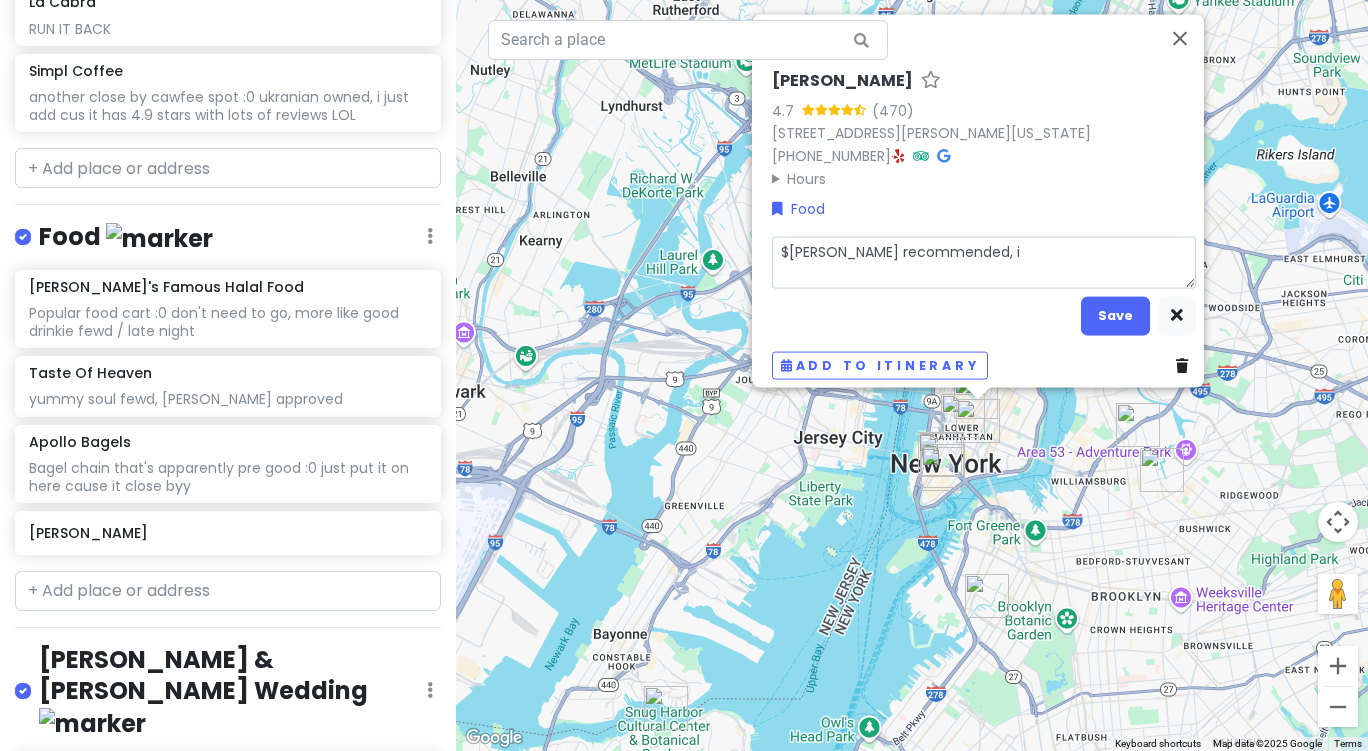 type on "x" 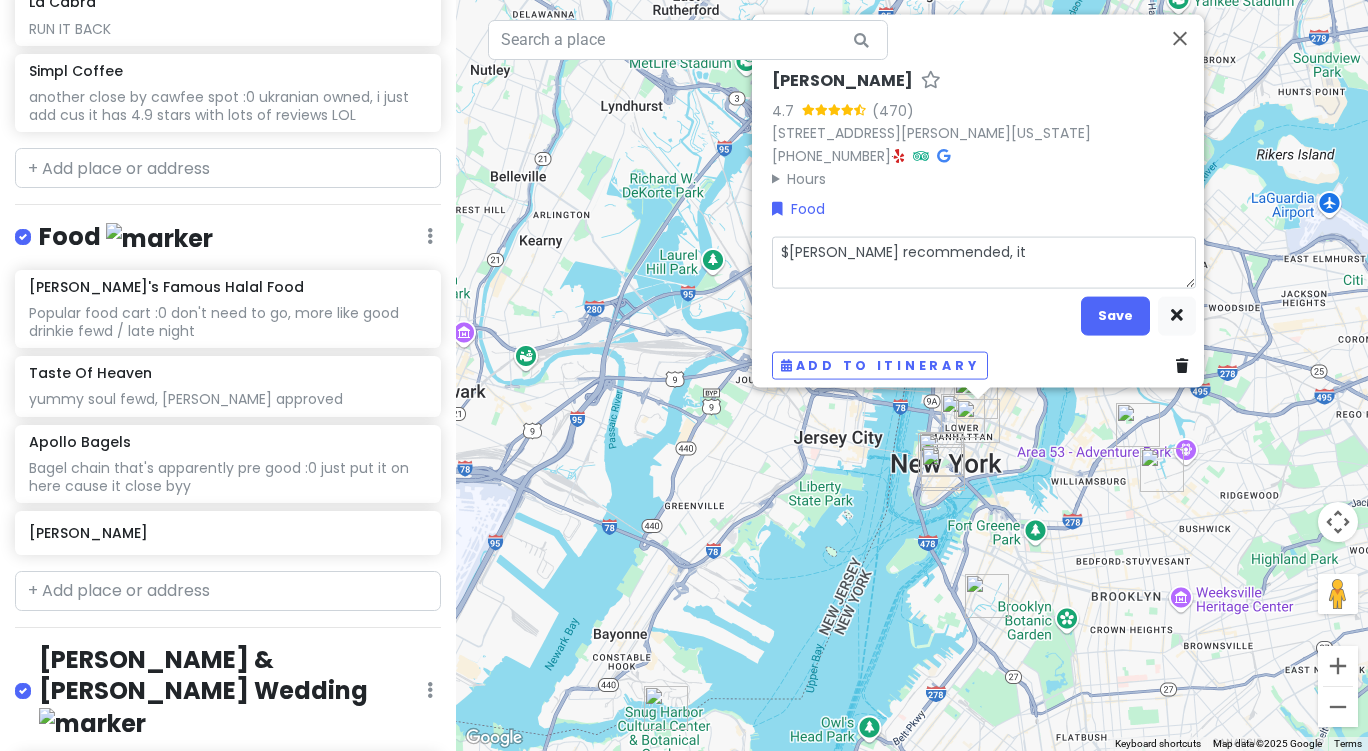 type on "x" 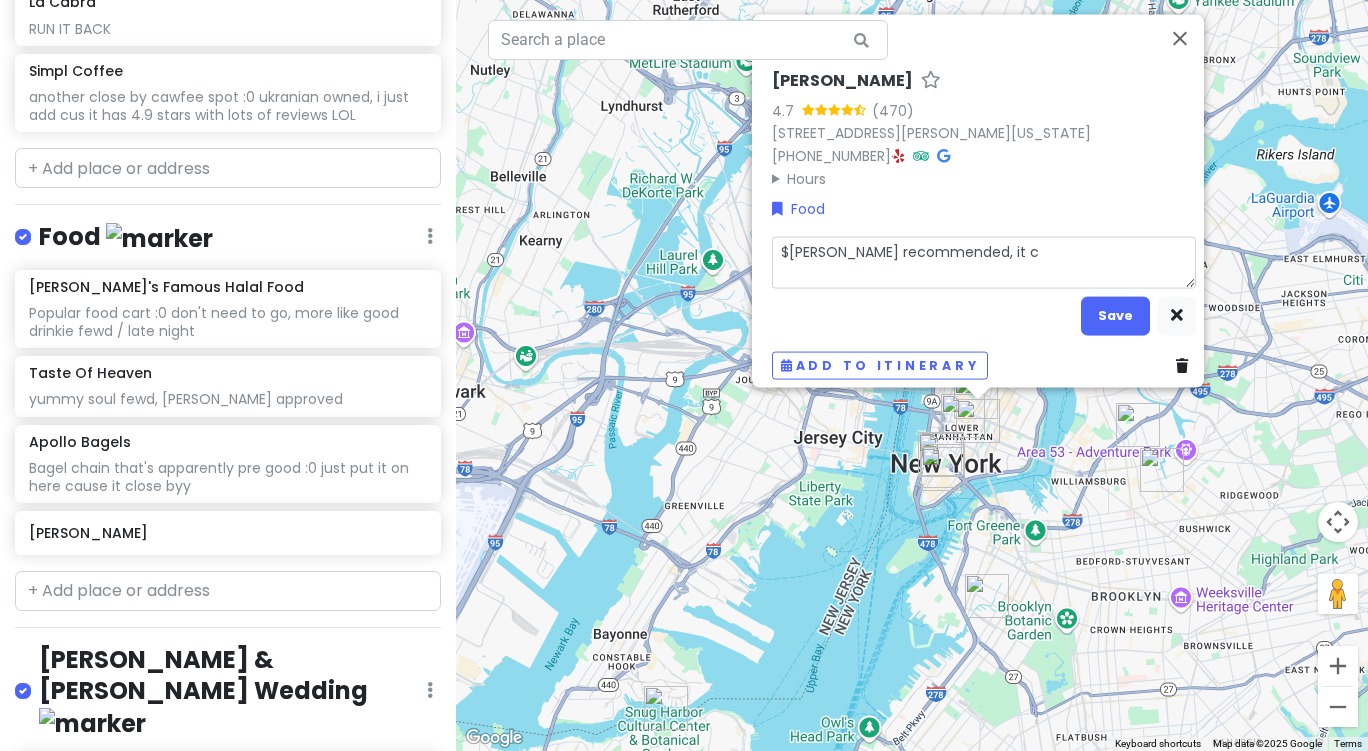 type on "x" 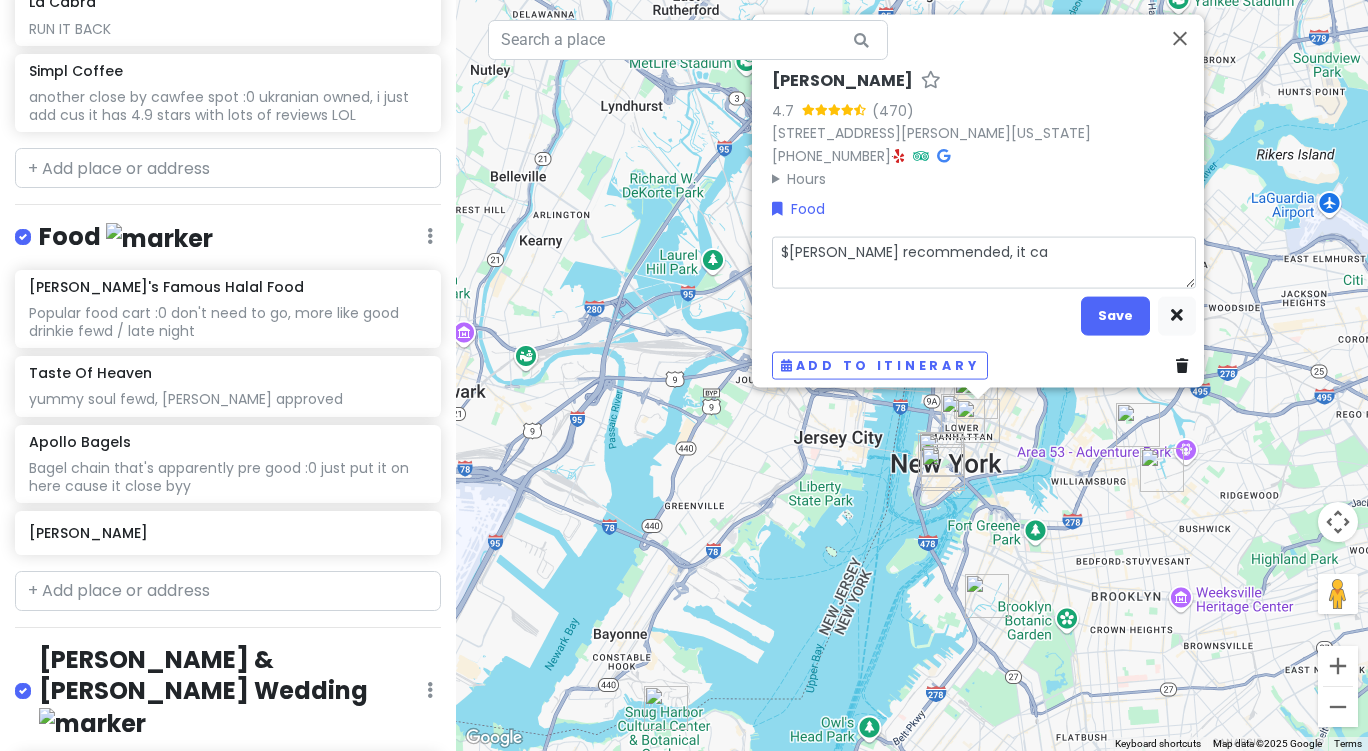 type on "x" 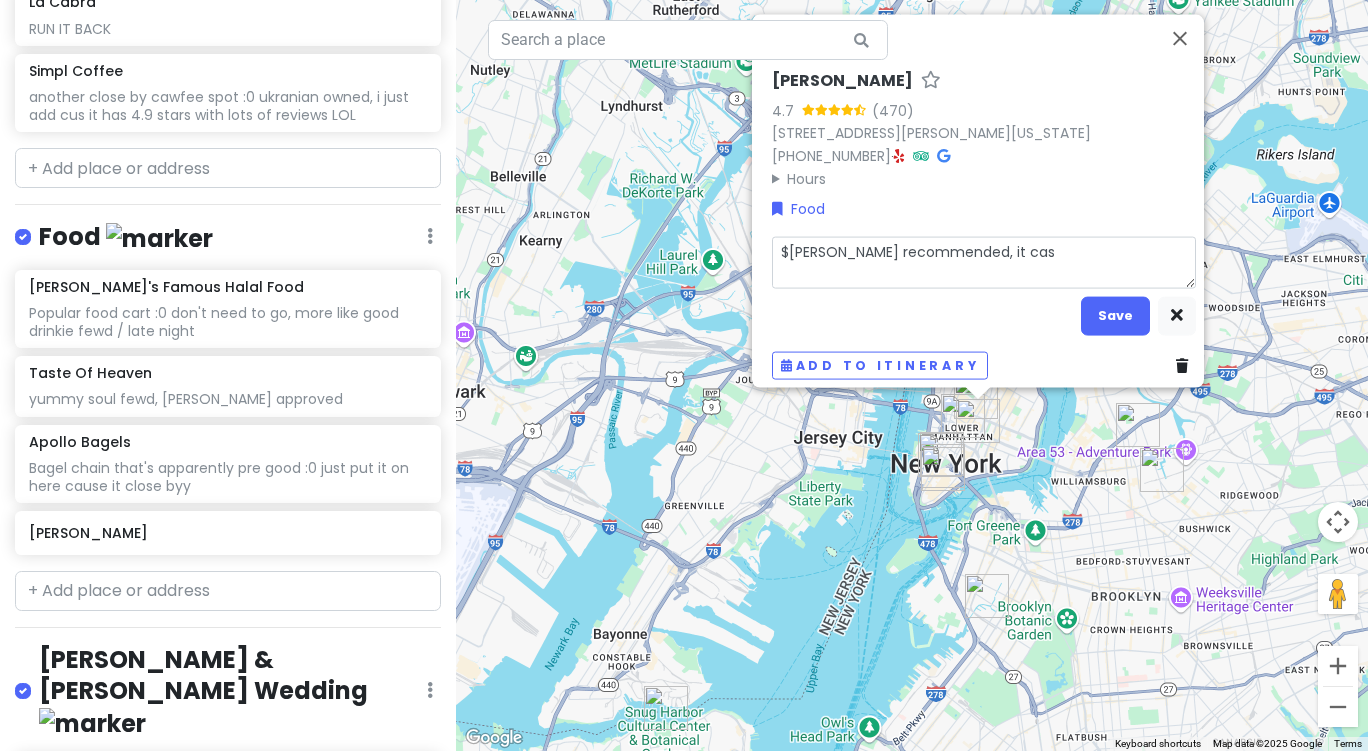 type on "x" 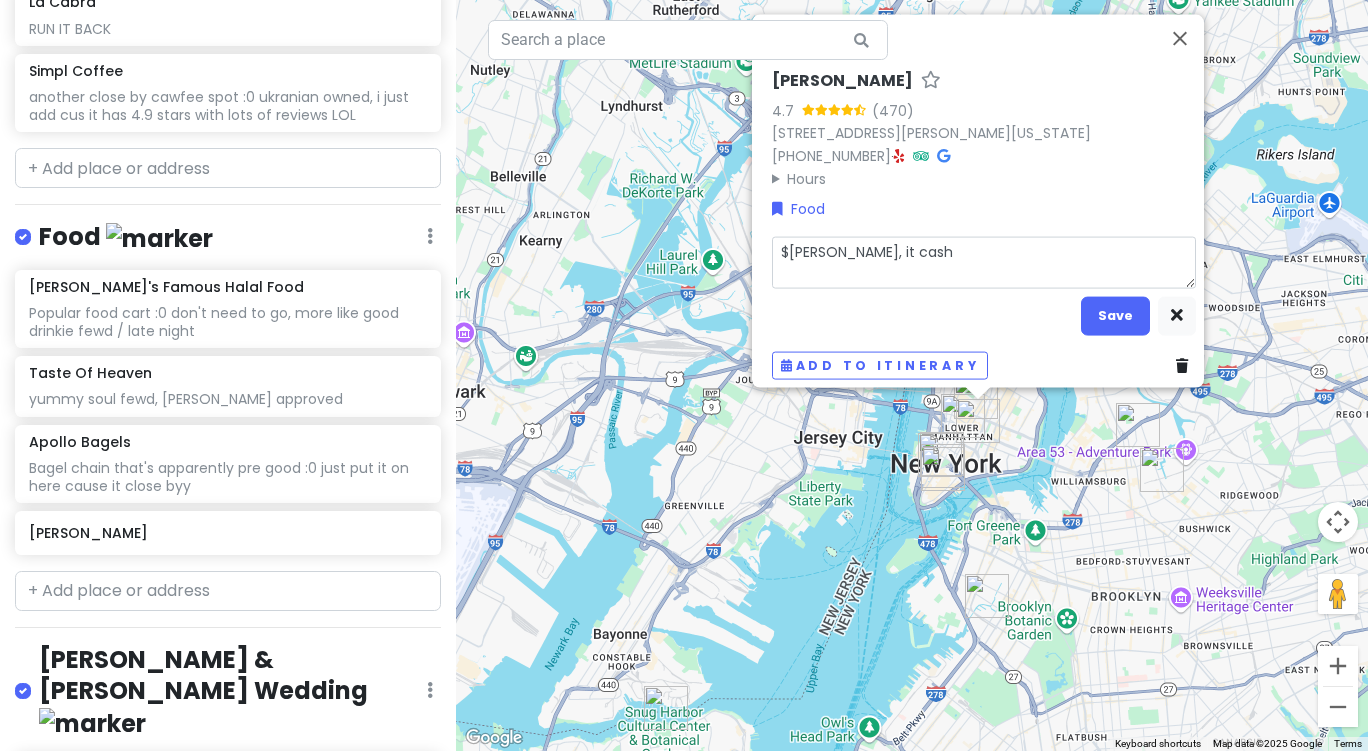 type on "x" 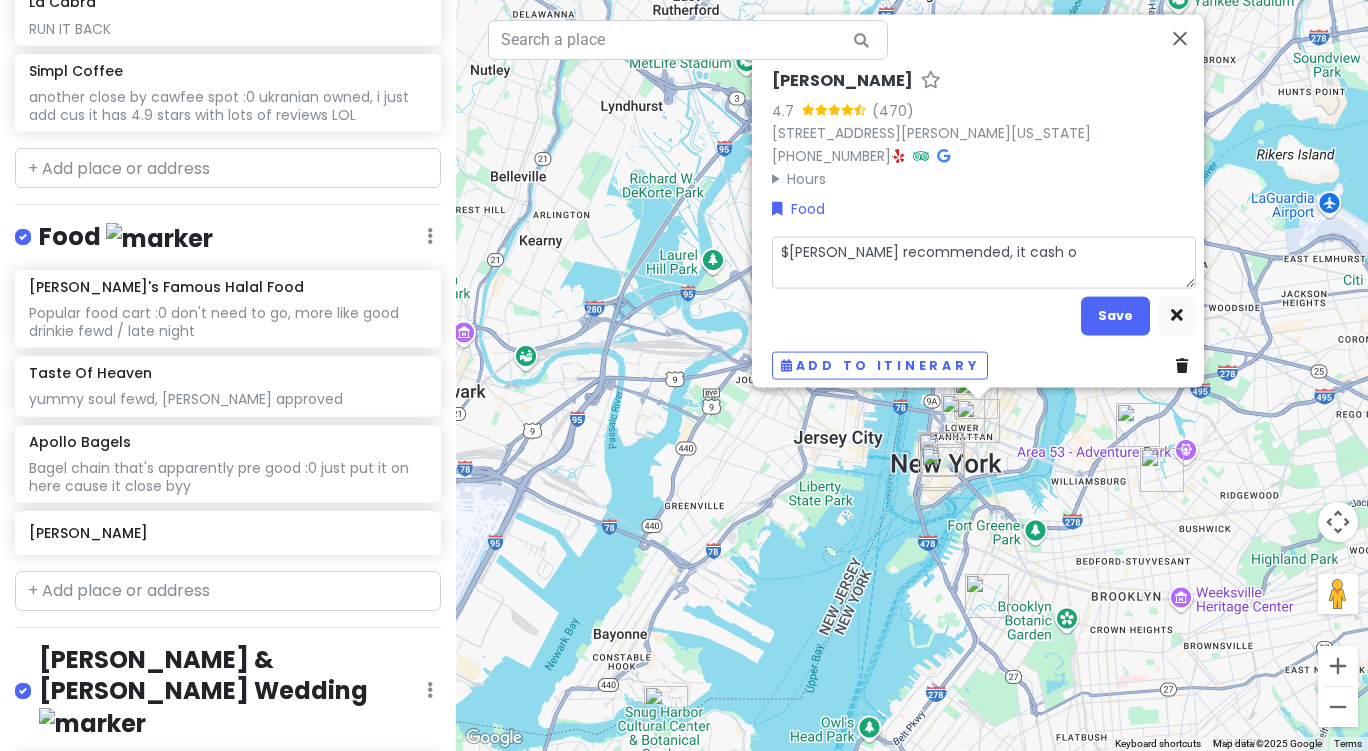 type on "x" 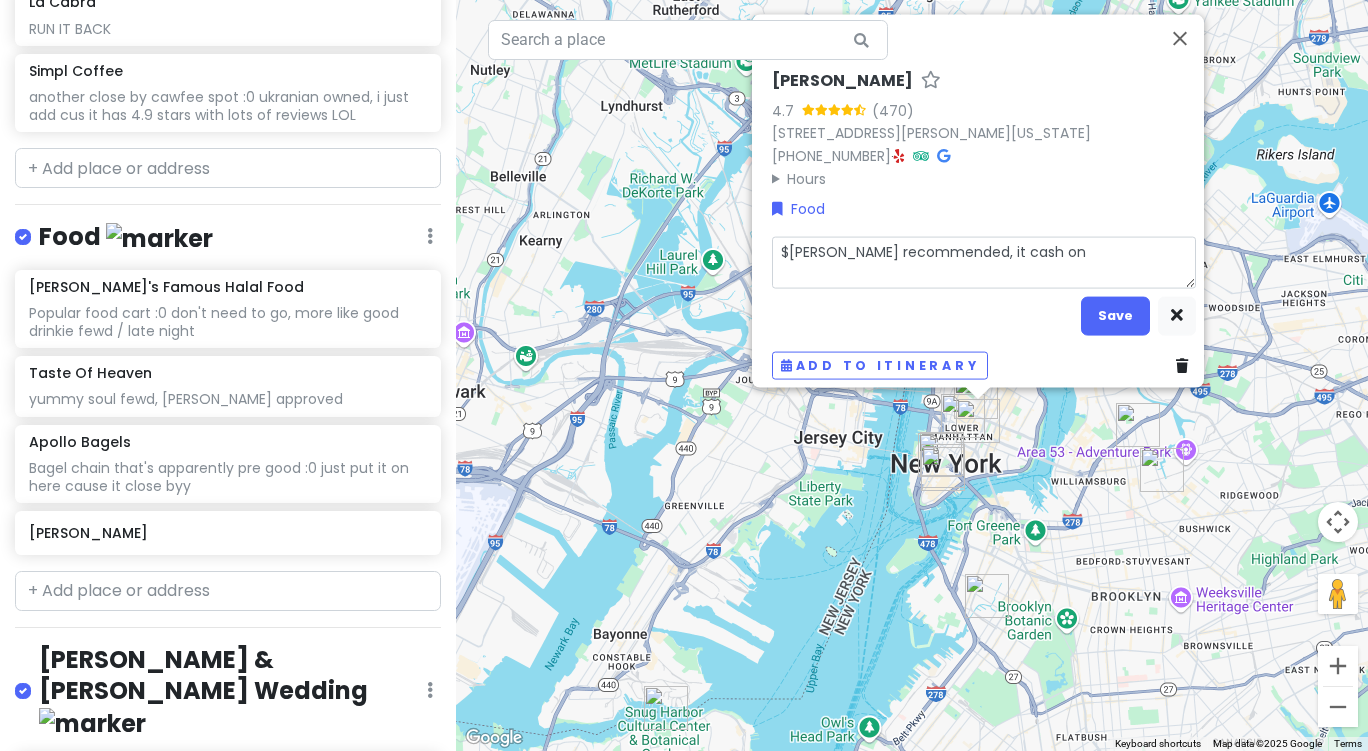 type on "x" 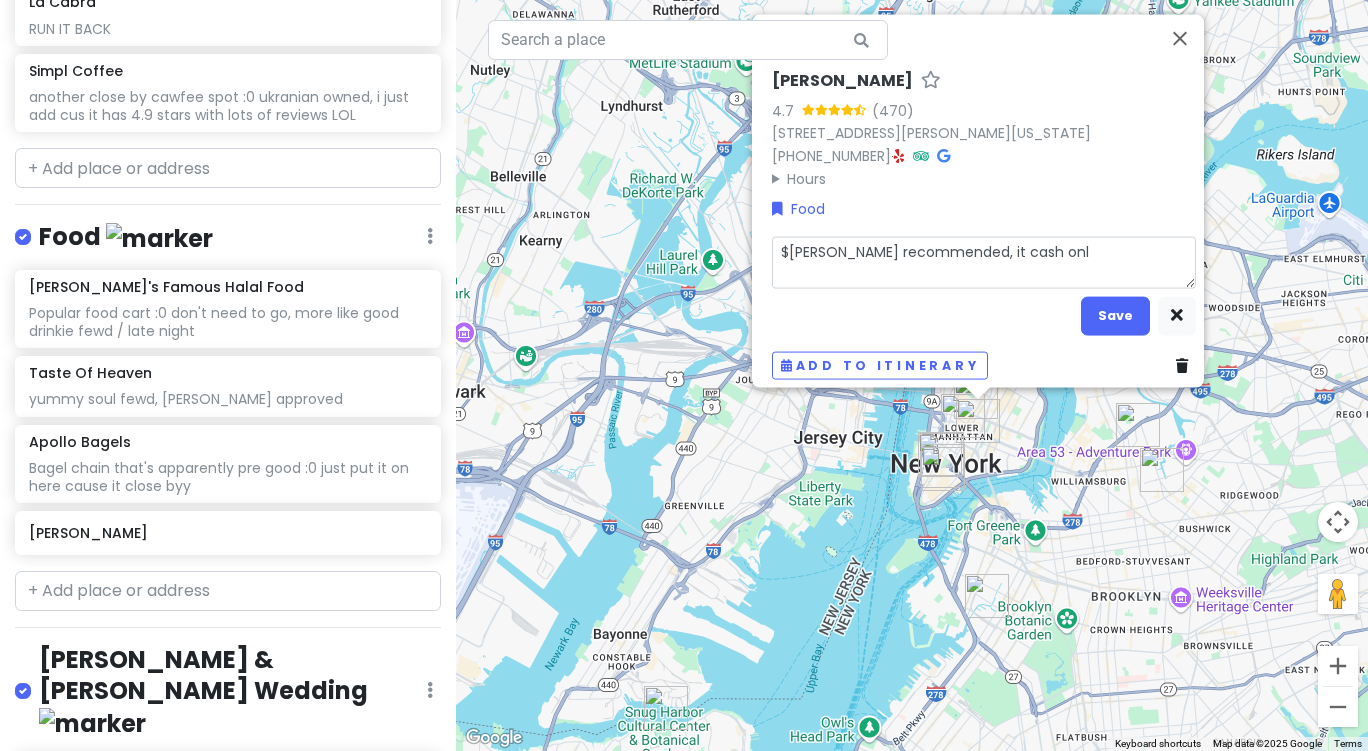 type on "x" 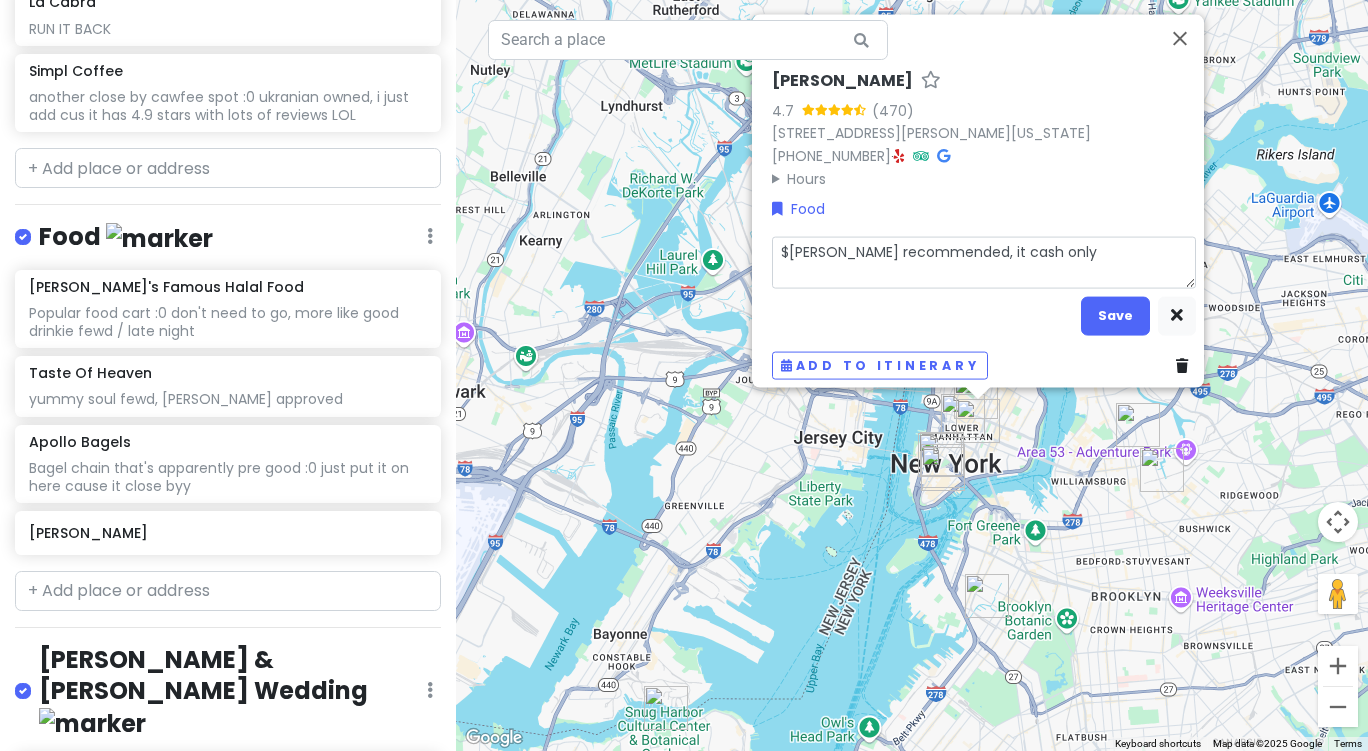 type on "x" 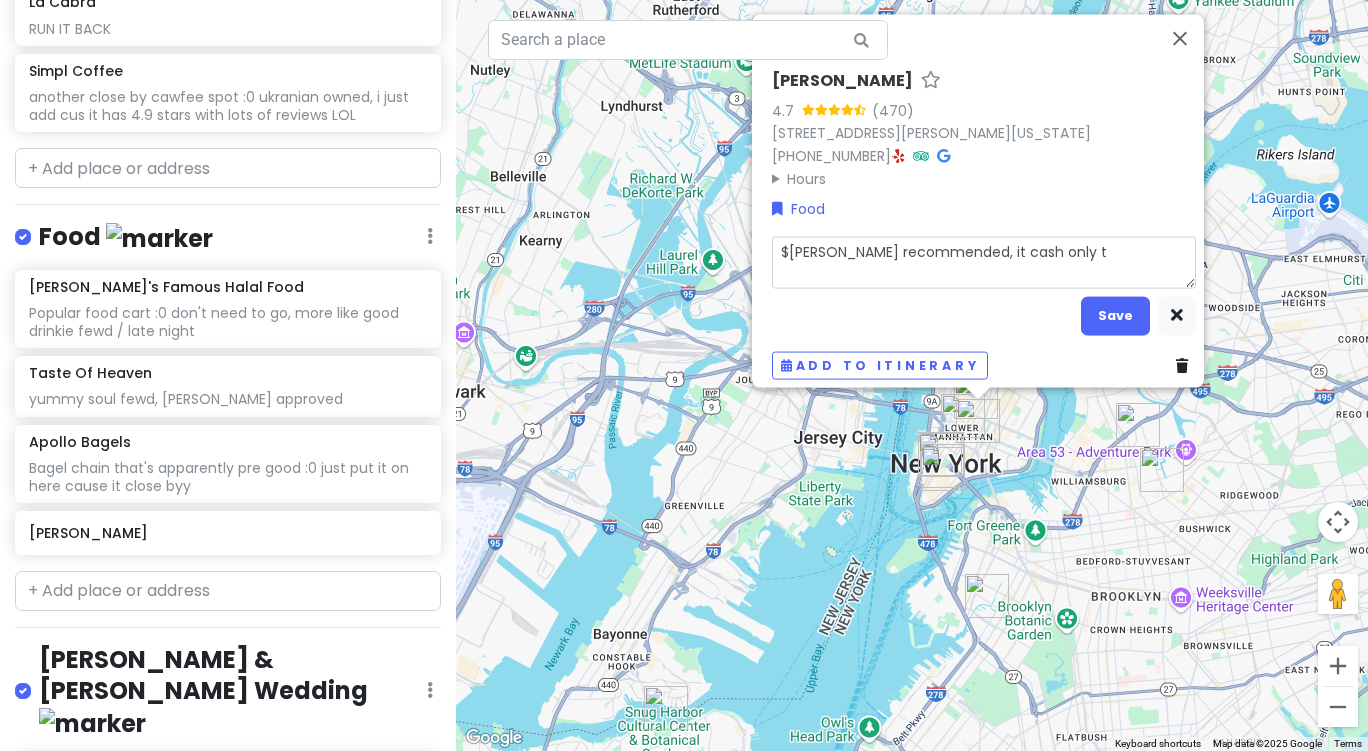 type on "x" 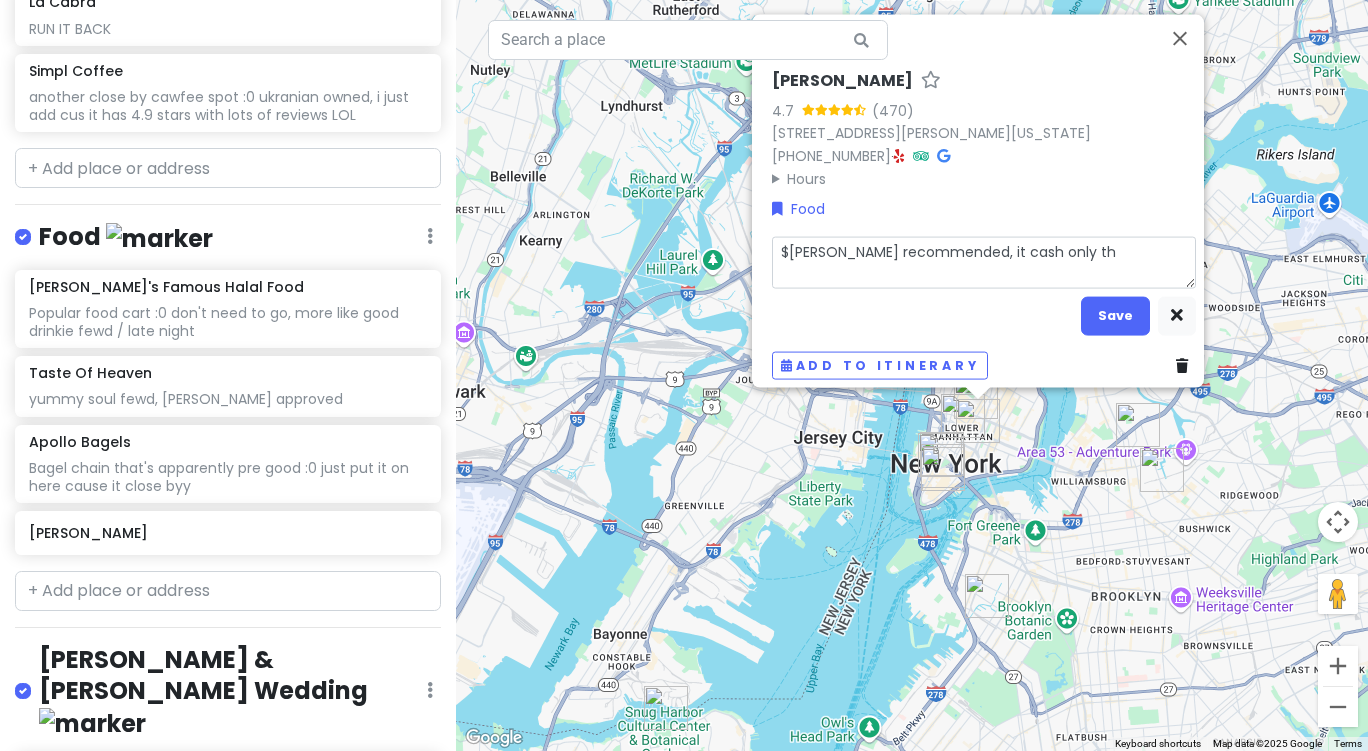 type on "x" 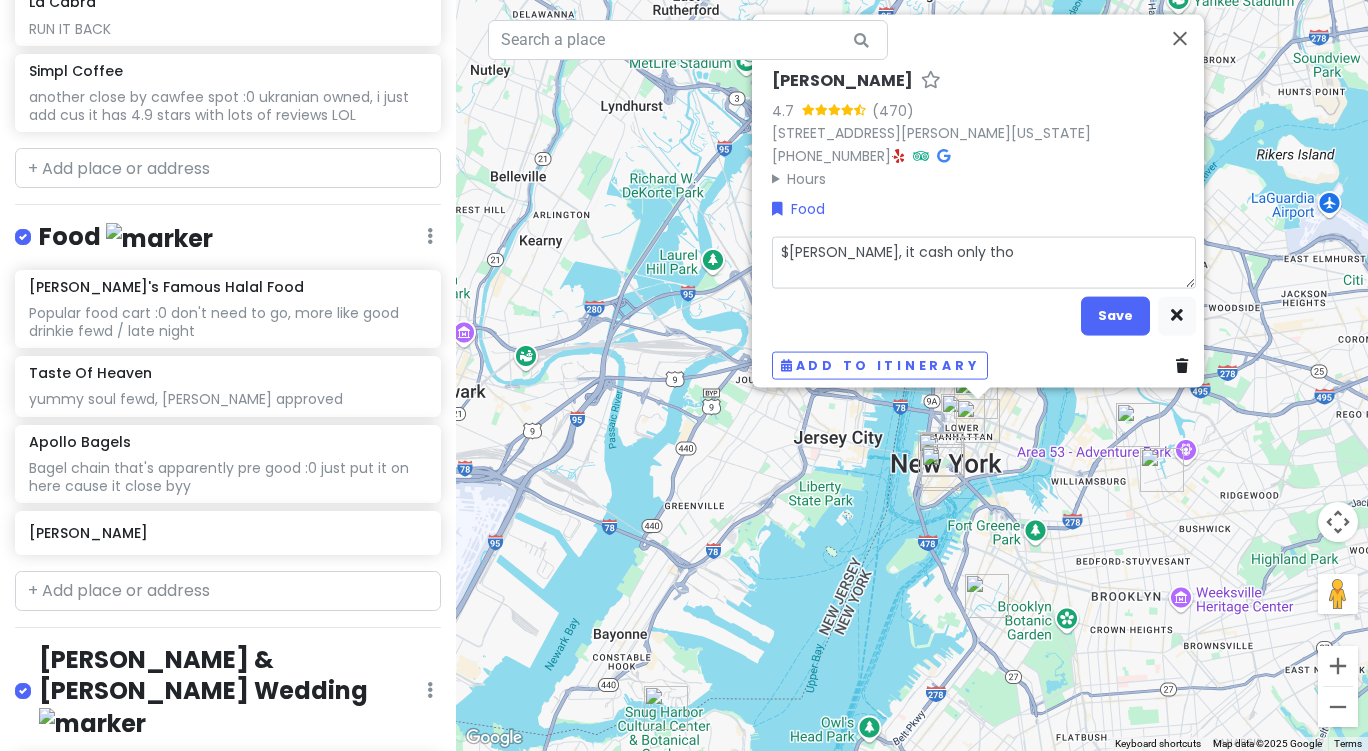 type on "$[PERSON_NAME], it cash only tho" 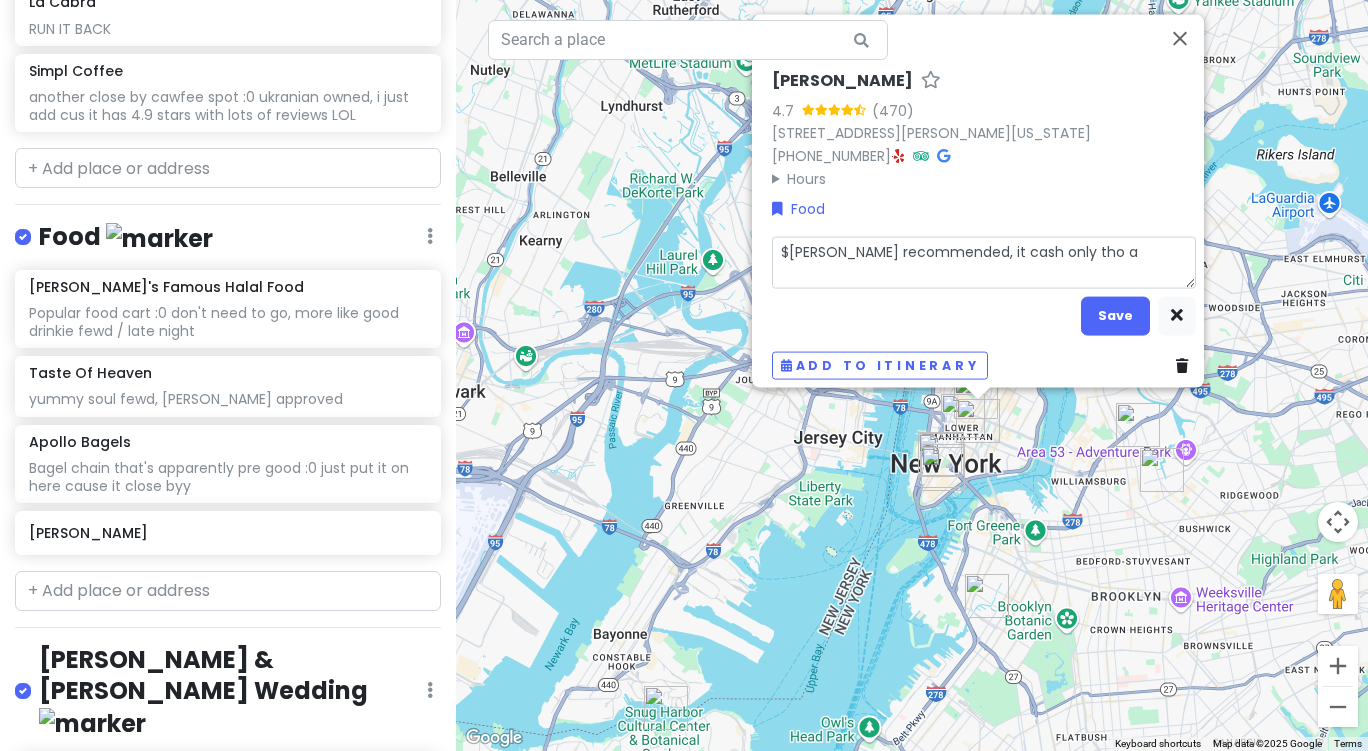type on "x" 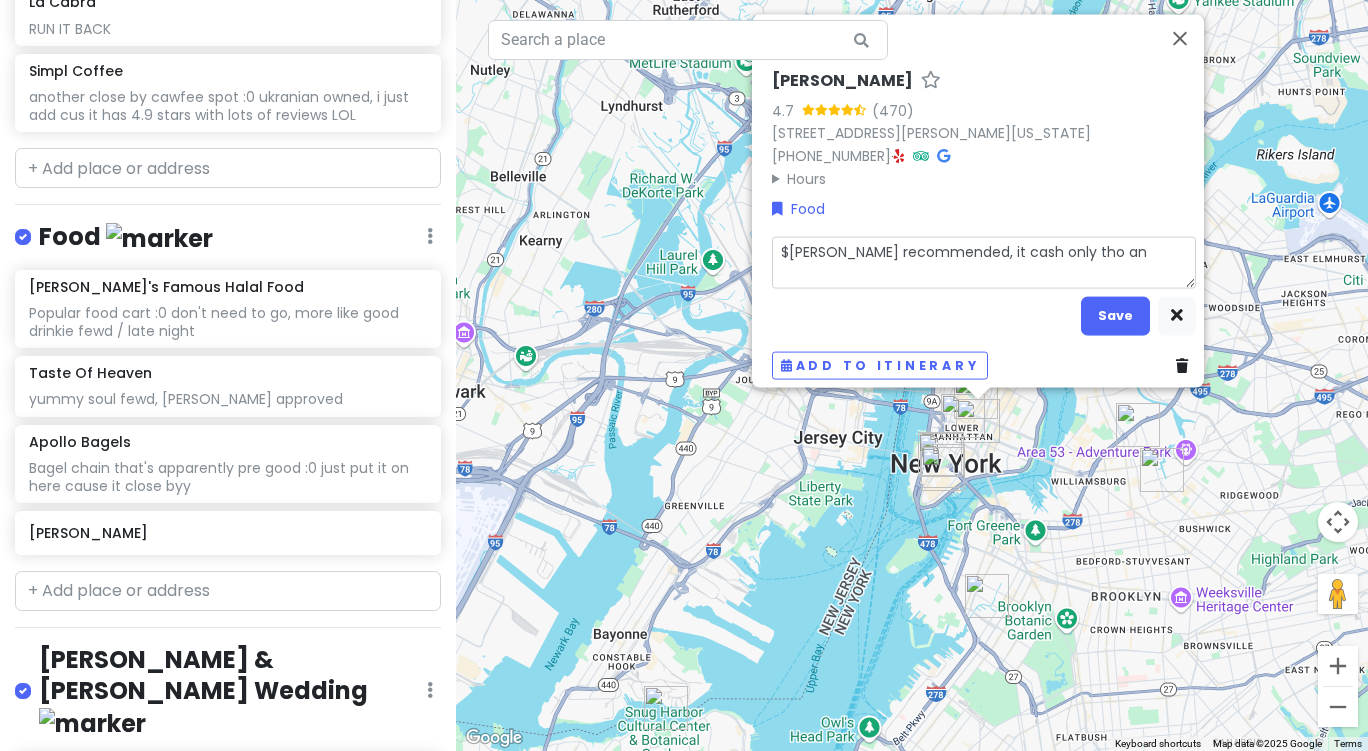 type on "$[PERSON_NAME] recommended, it cash only tho and" 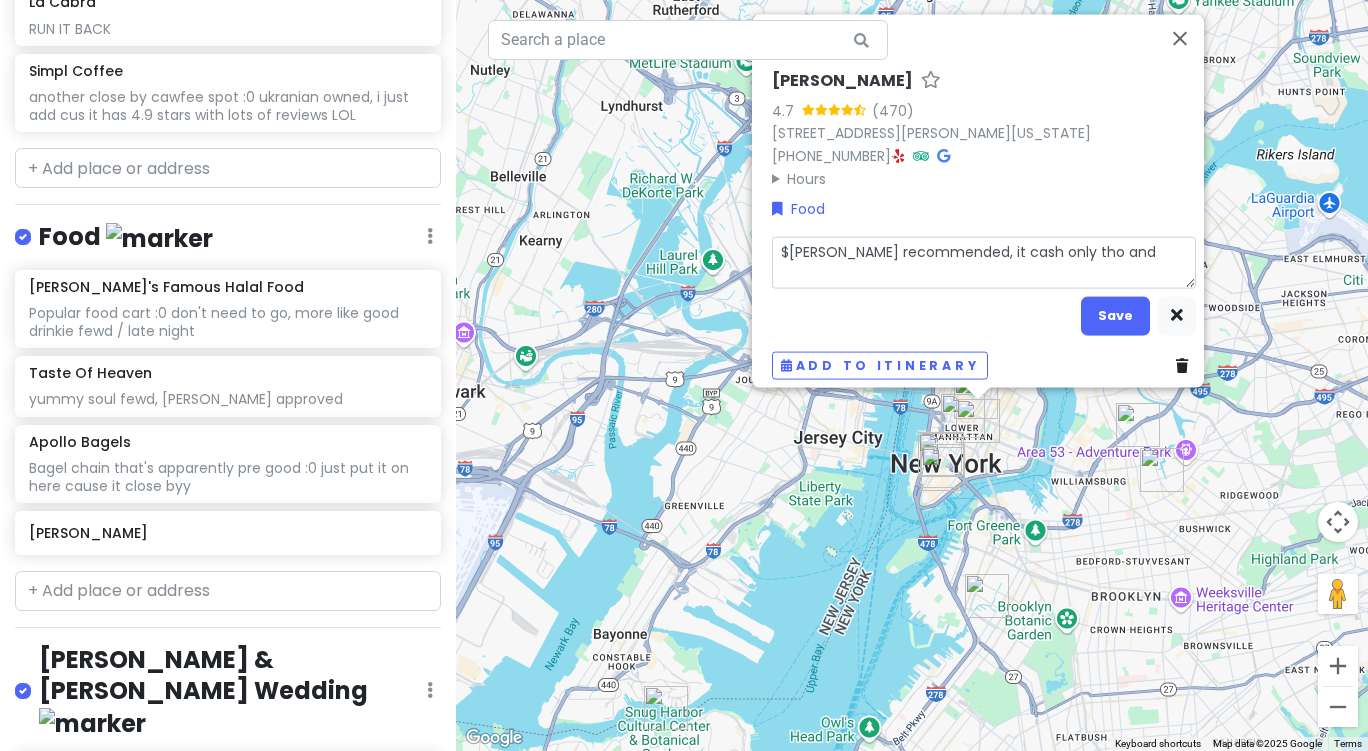 type on "x" 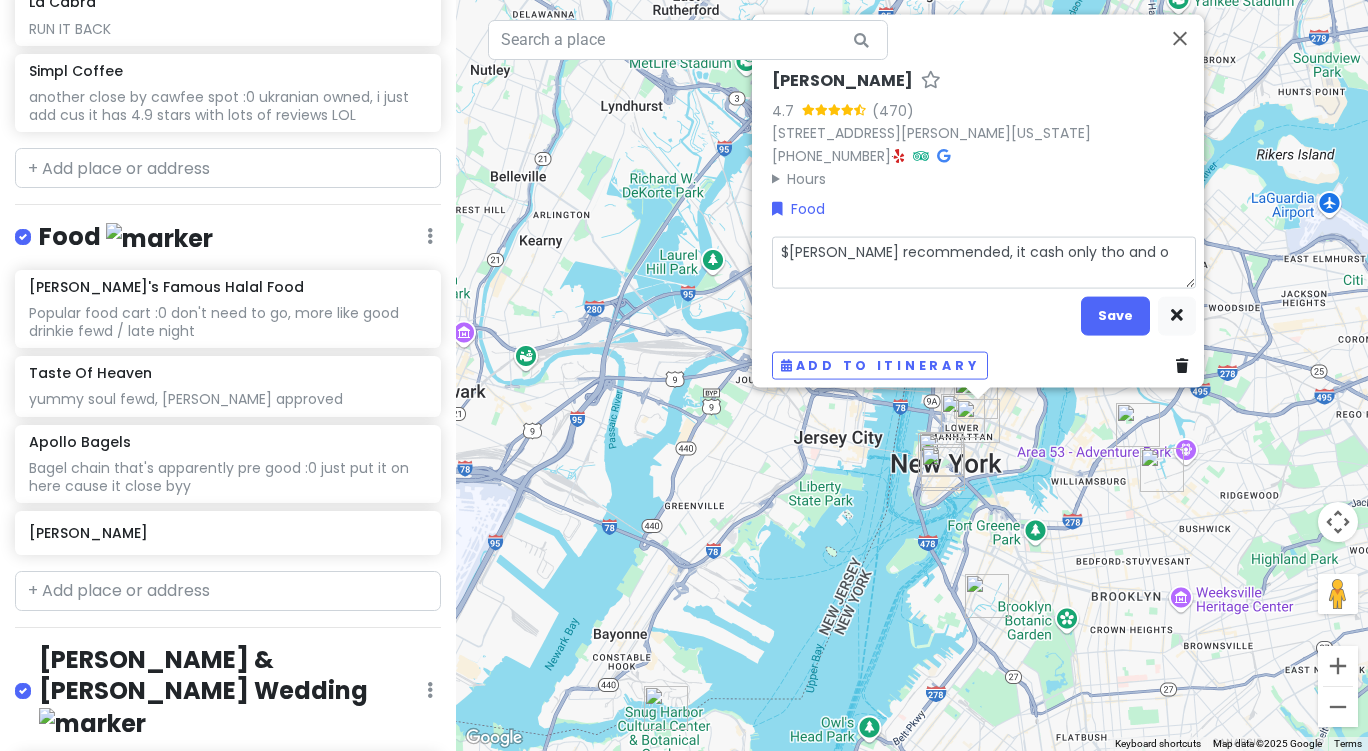 type on "$[PERSON_NAME] recommended, it cash only tho and or" 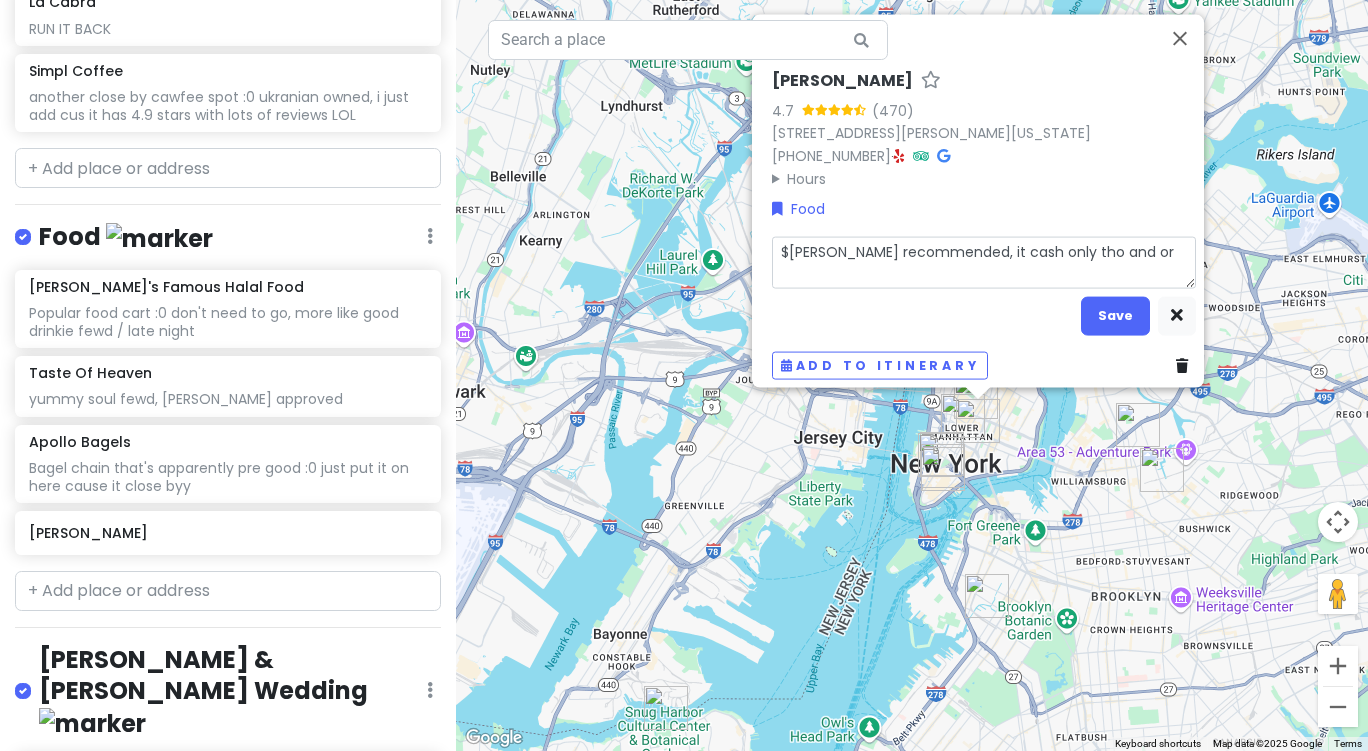 type on "x" 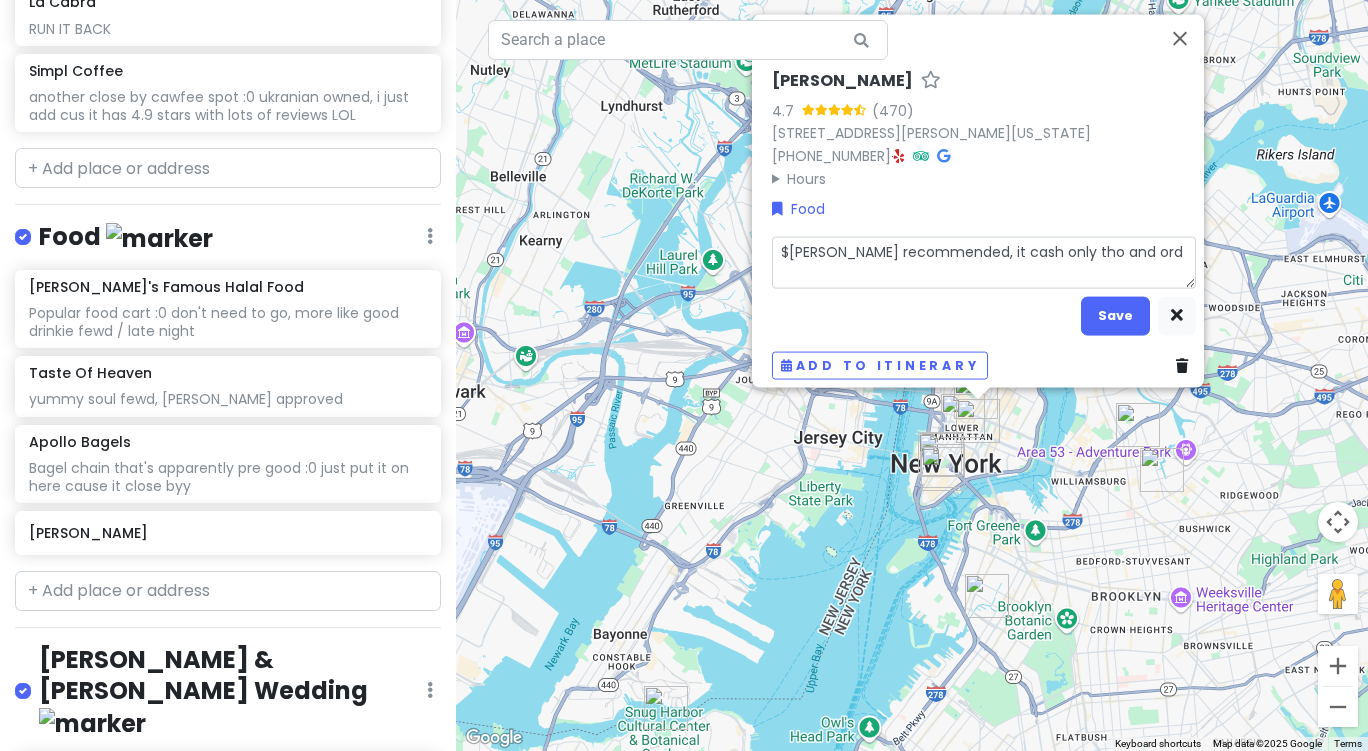 type on "x" 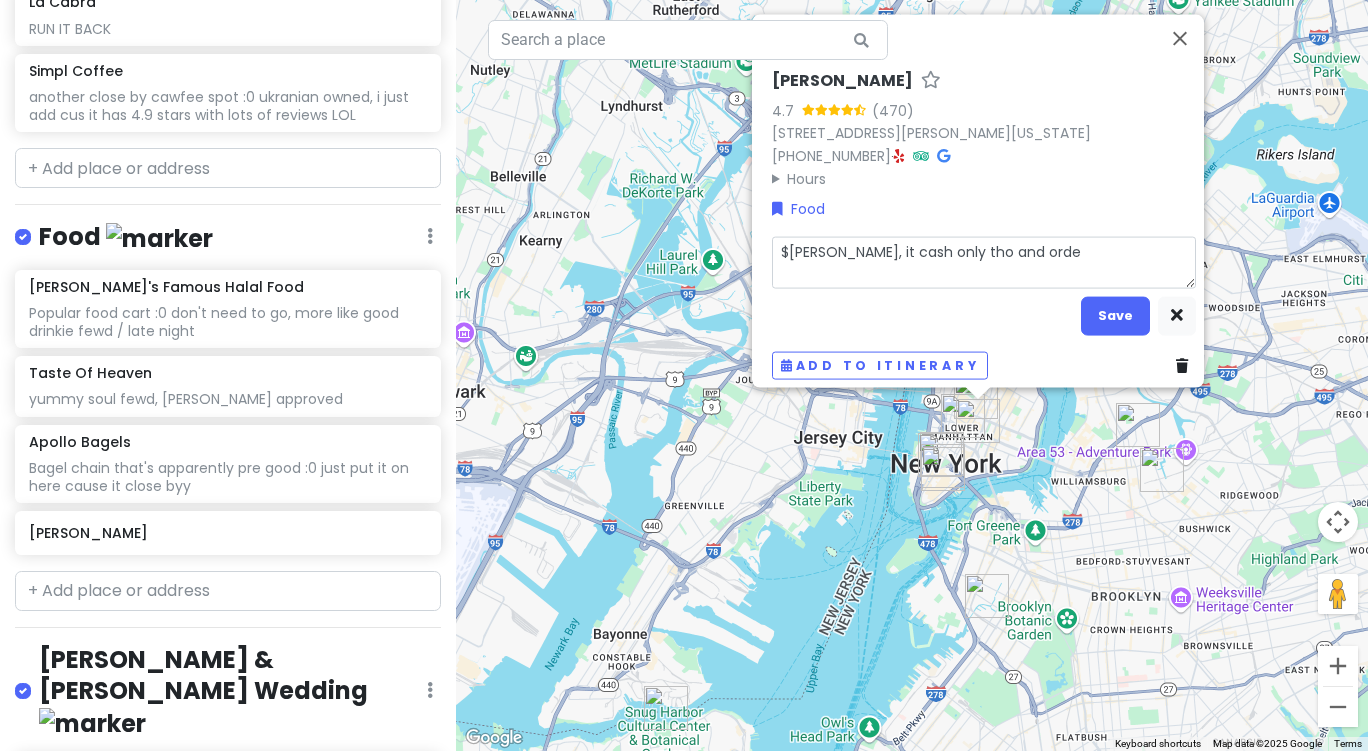 type on "x" 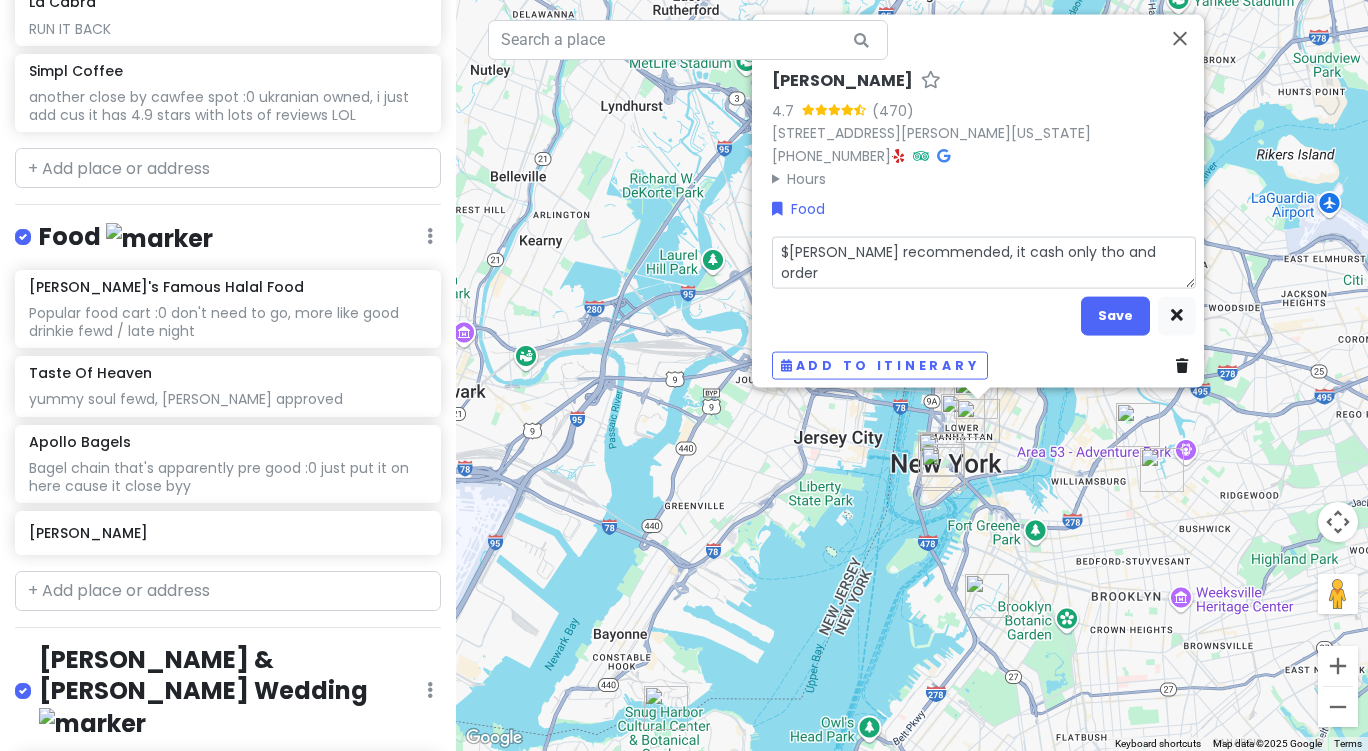 type on "x" 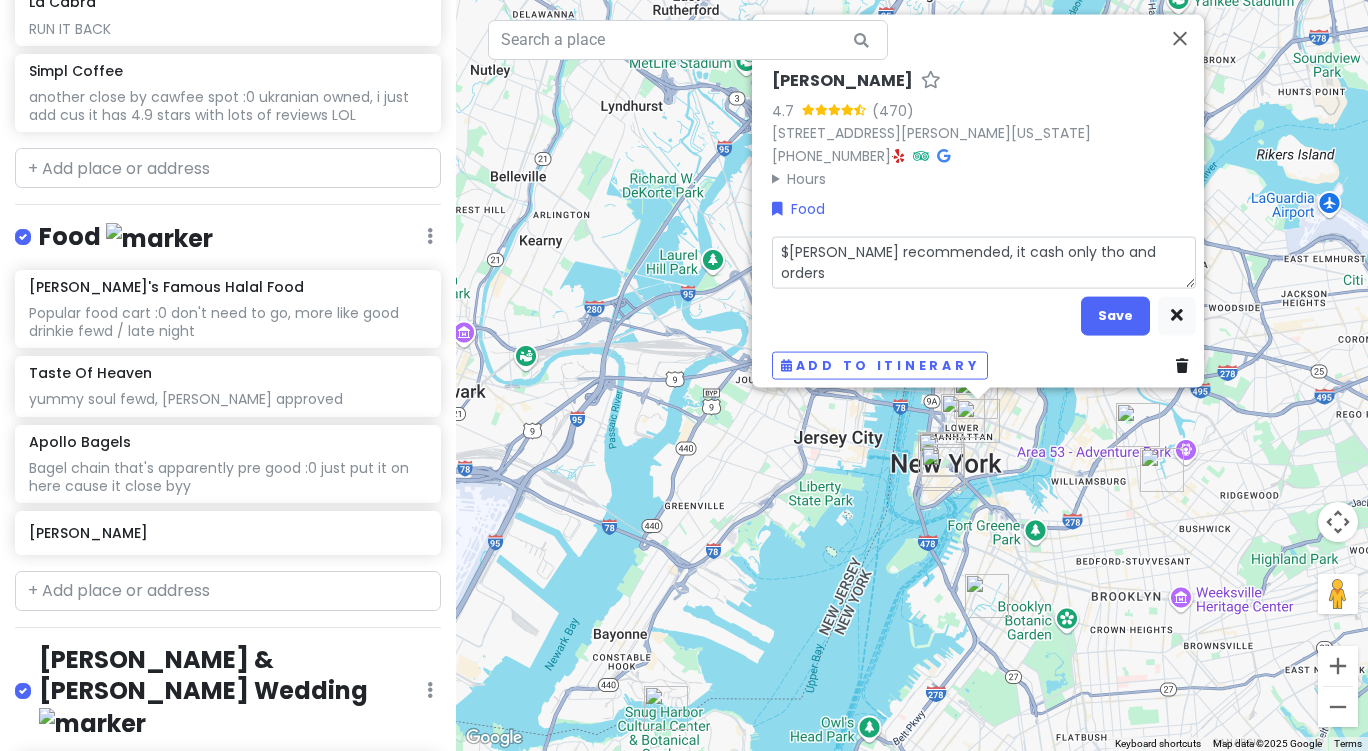 type on "x" 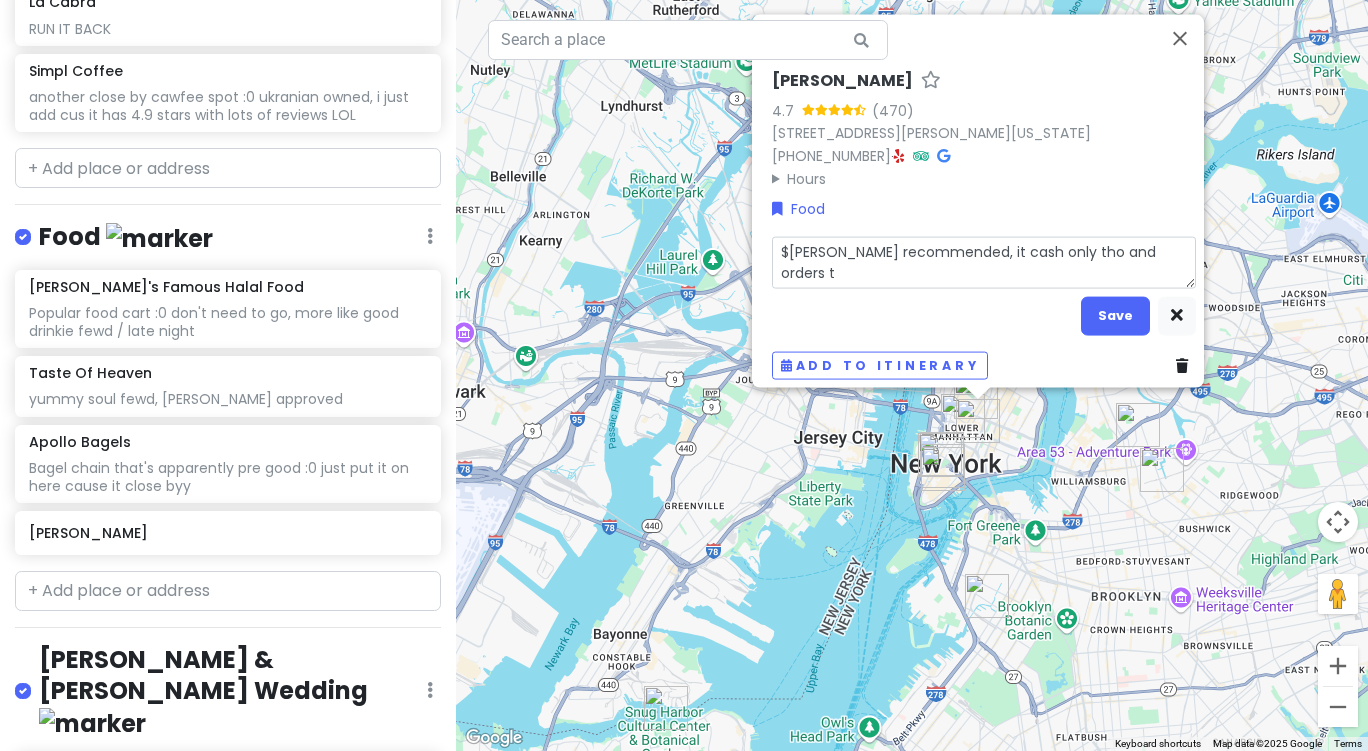 type on "x" 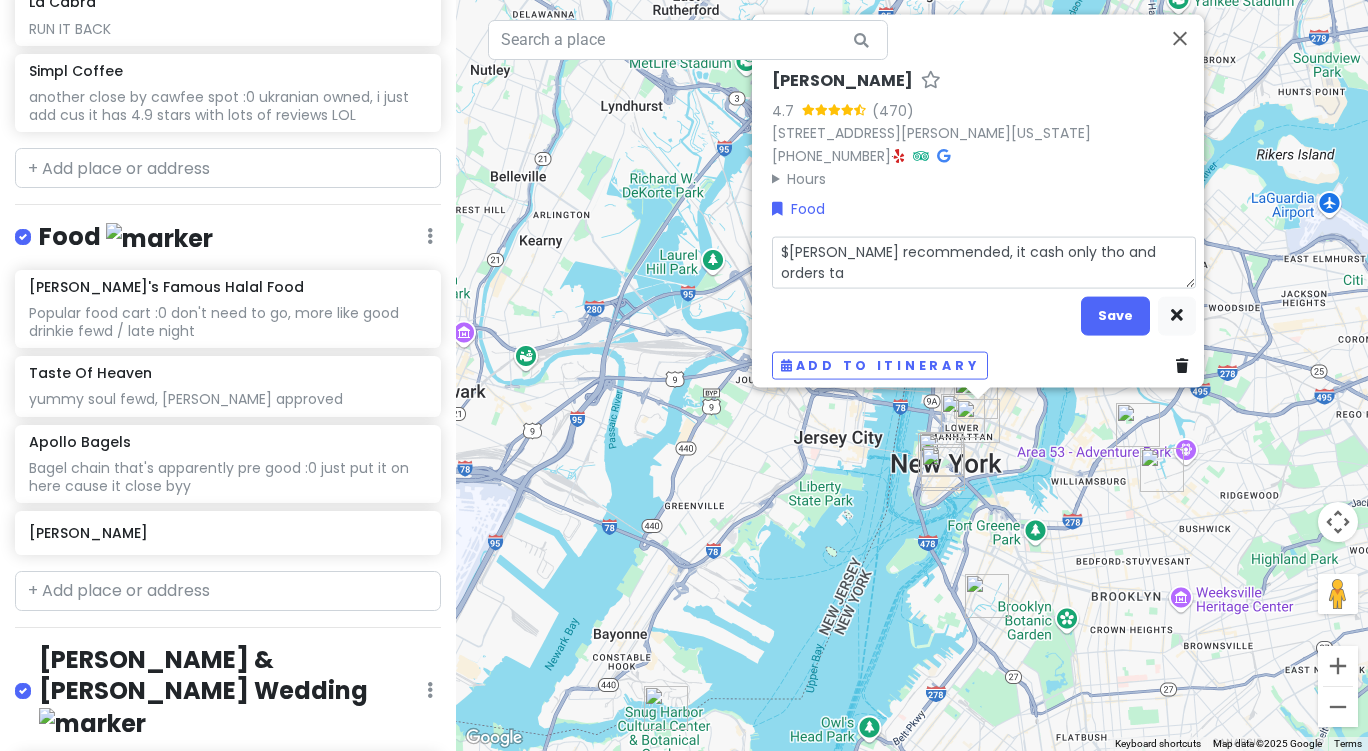 type on "$[PERSON_NAME] recommended, it cash only tho and orders [PERSON_NAME]" 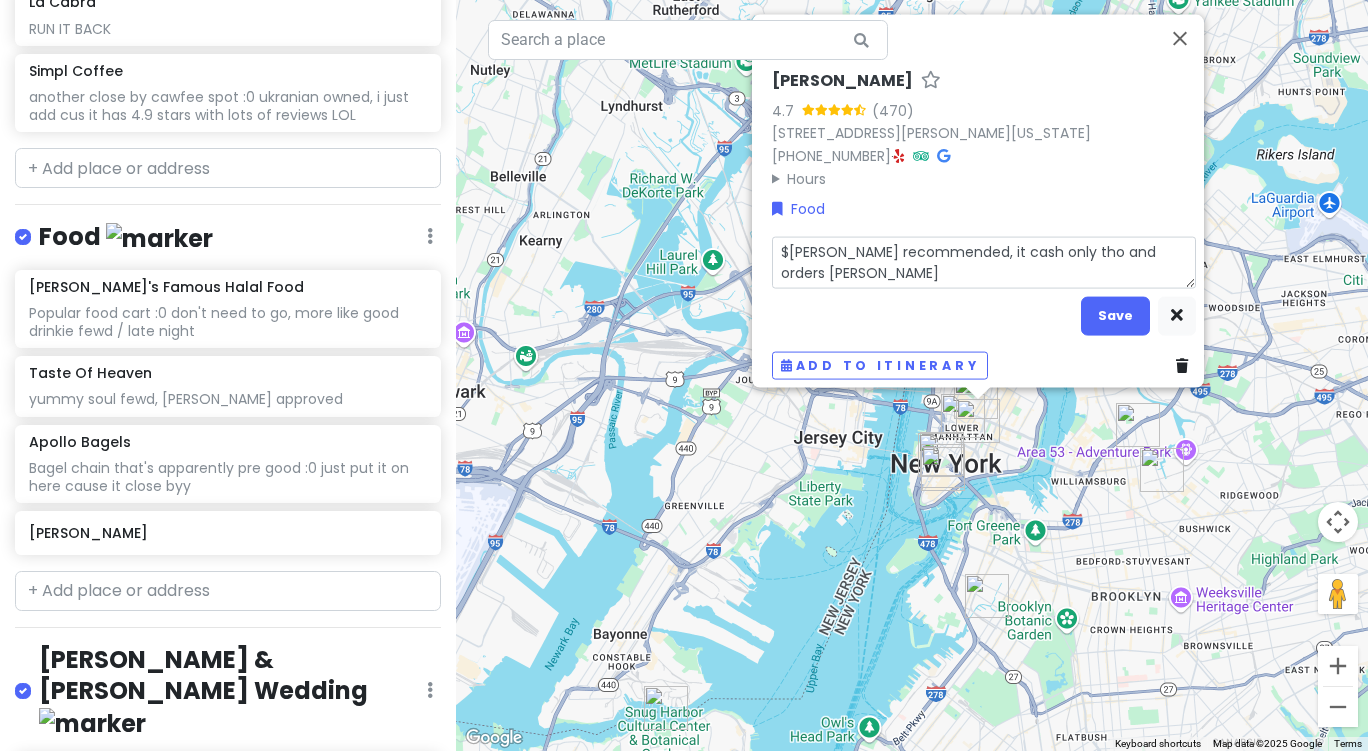 type on "x" 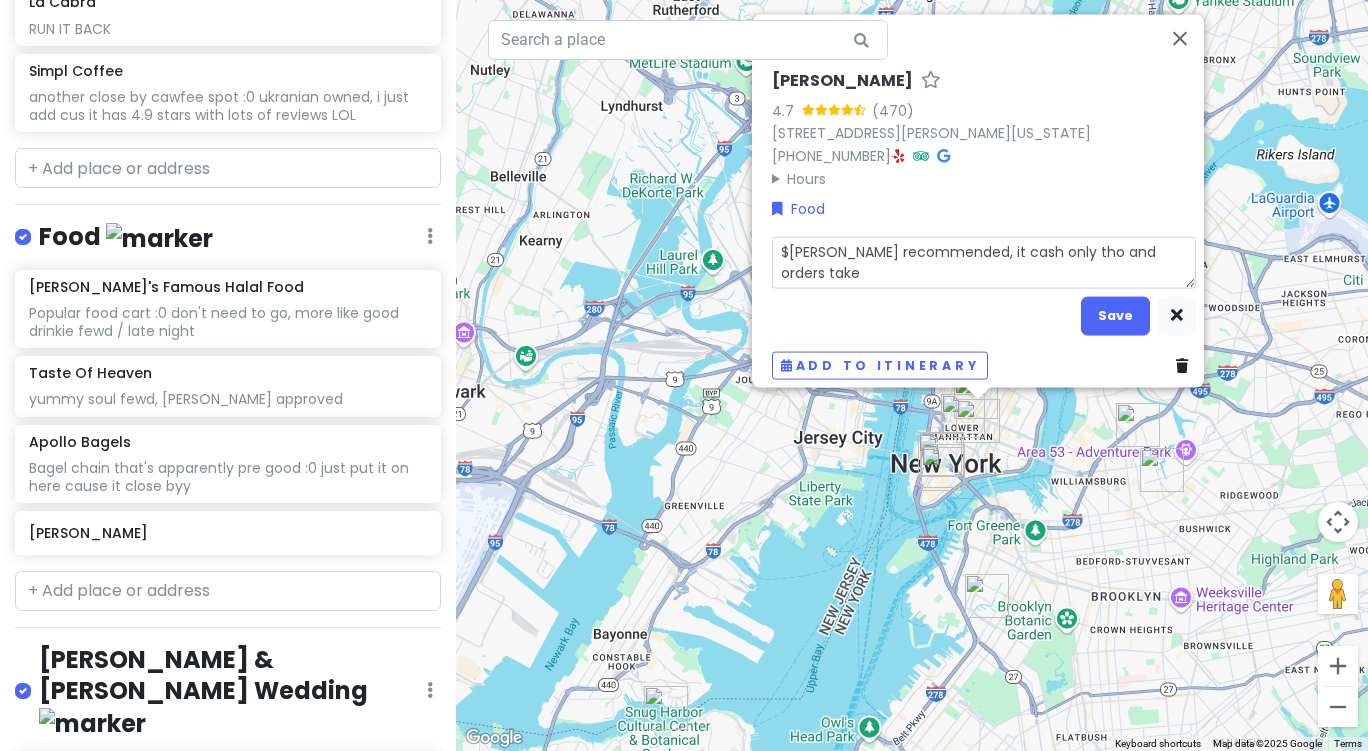 type on "x" 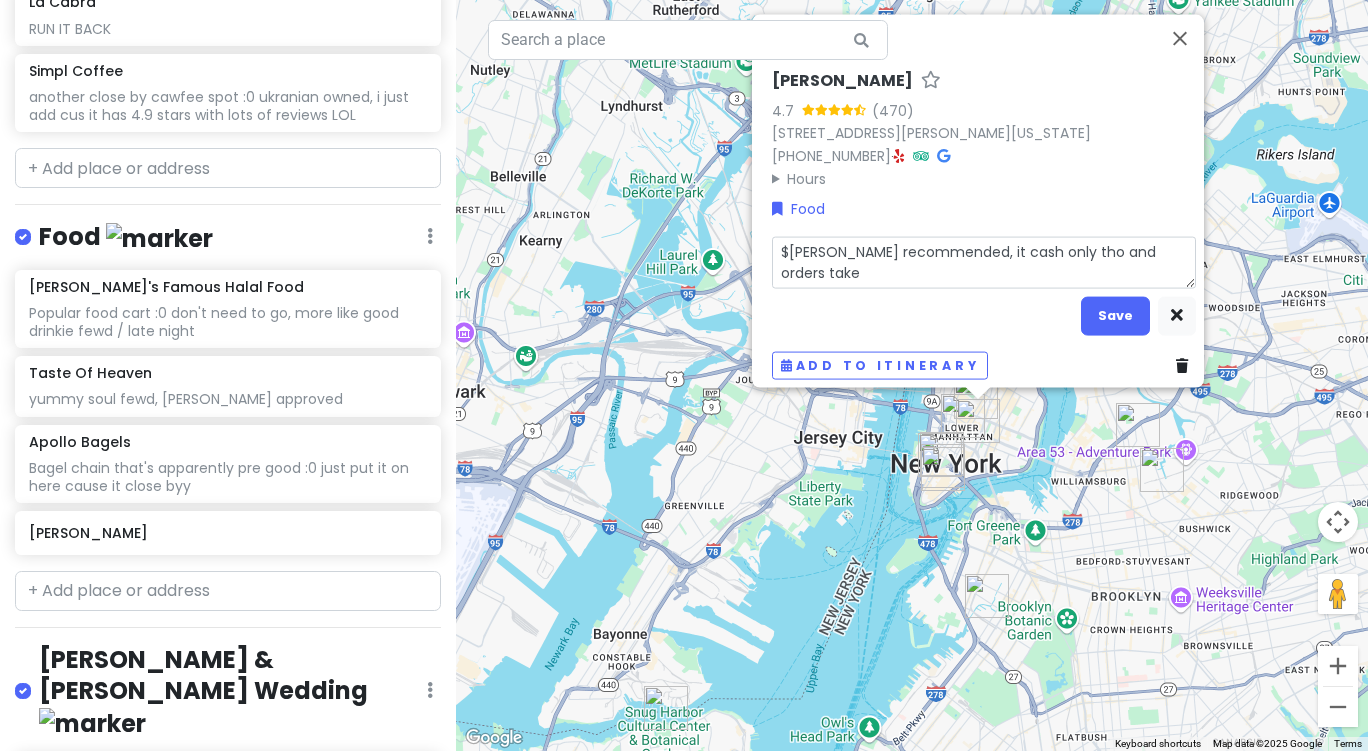 type on "x" 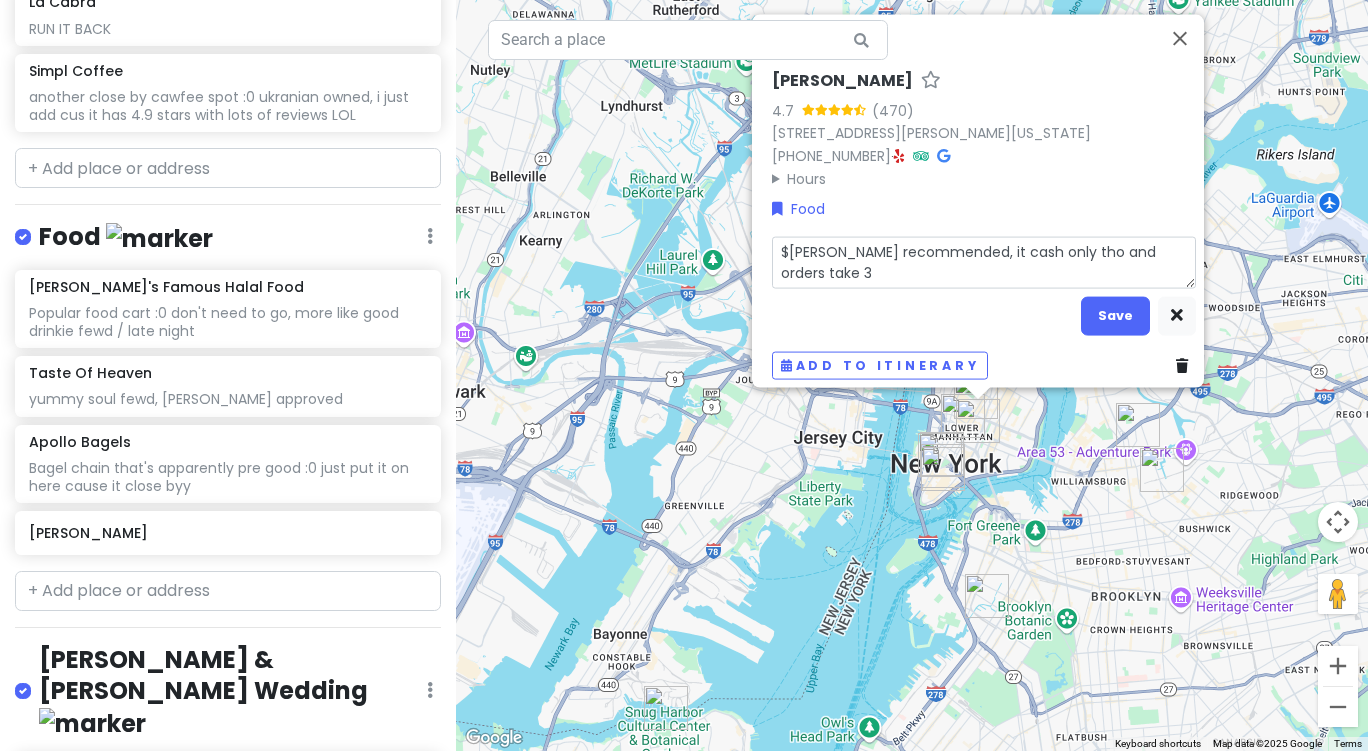 type on "x" 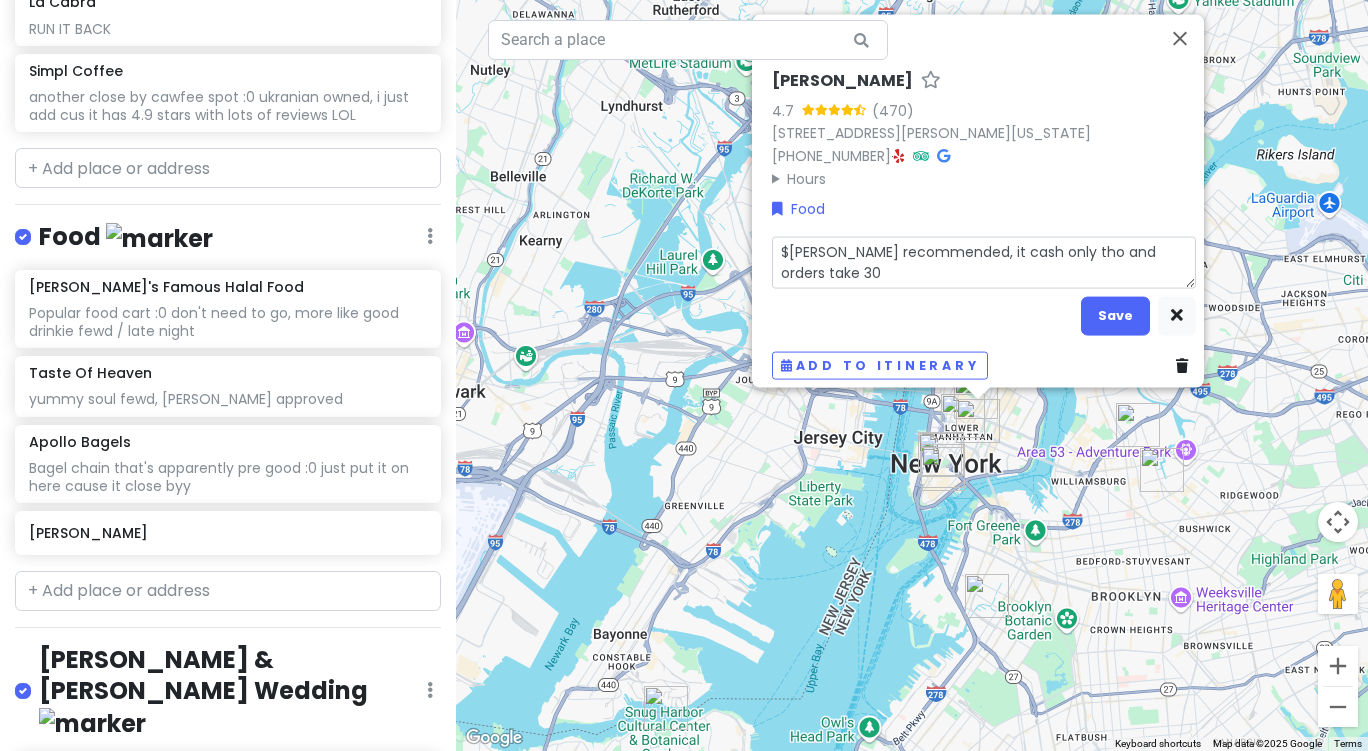 type on "x" 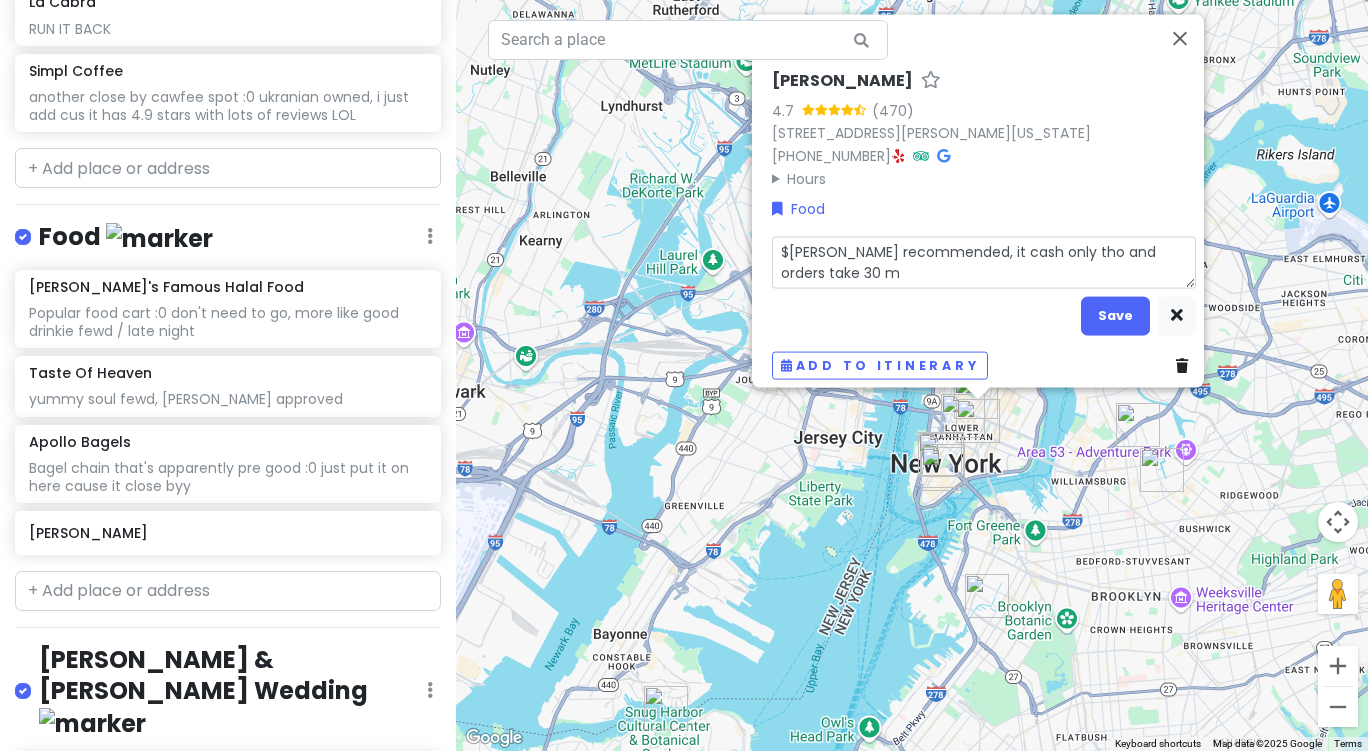 type on "x" 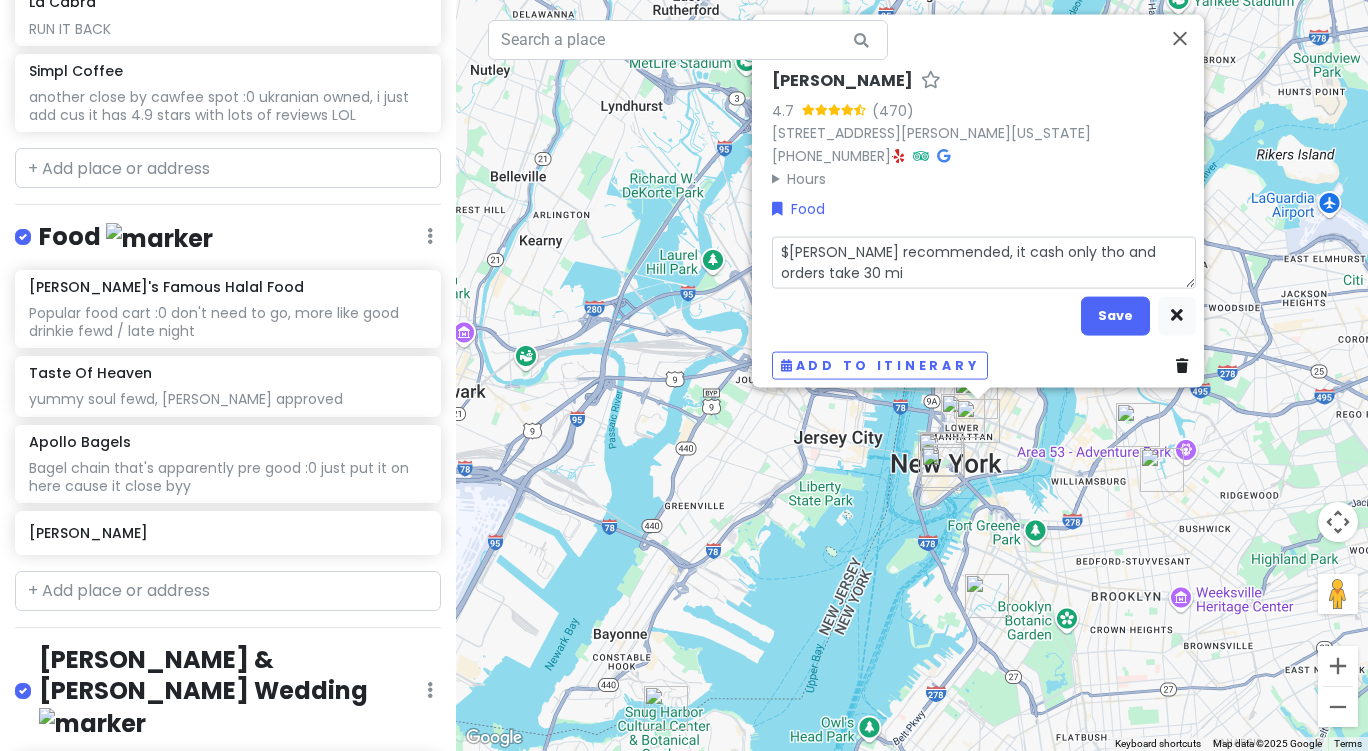 type on "x" 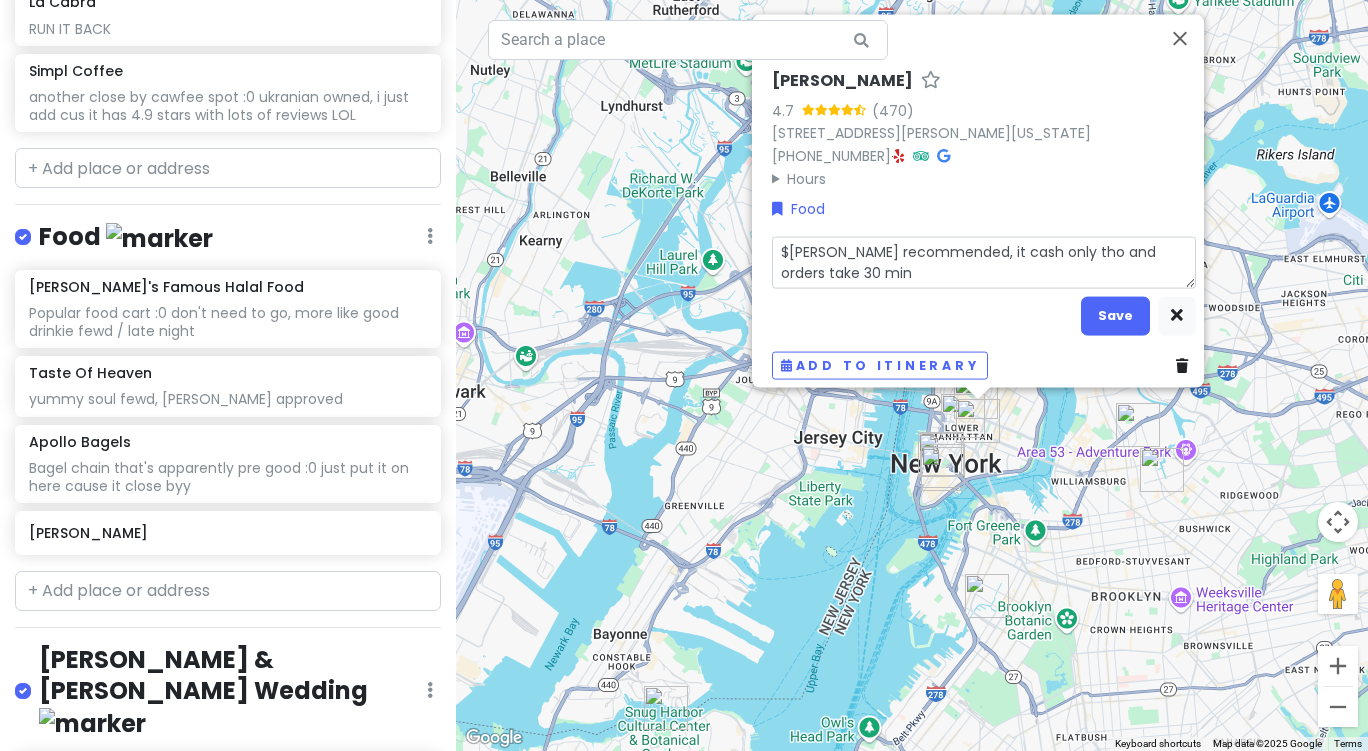 type on "x" 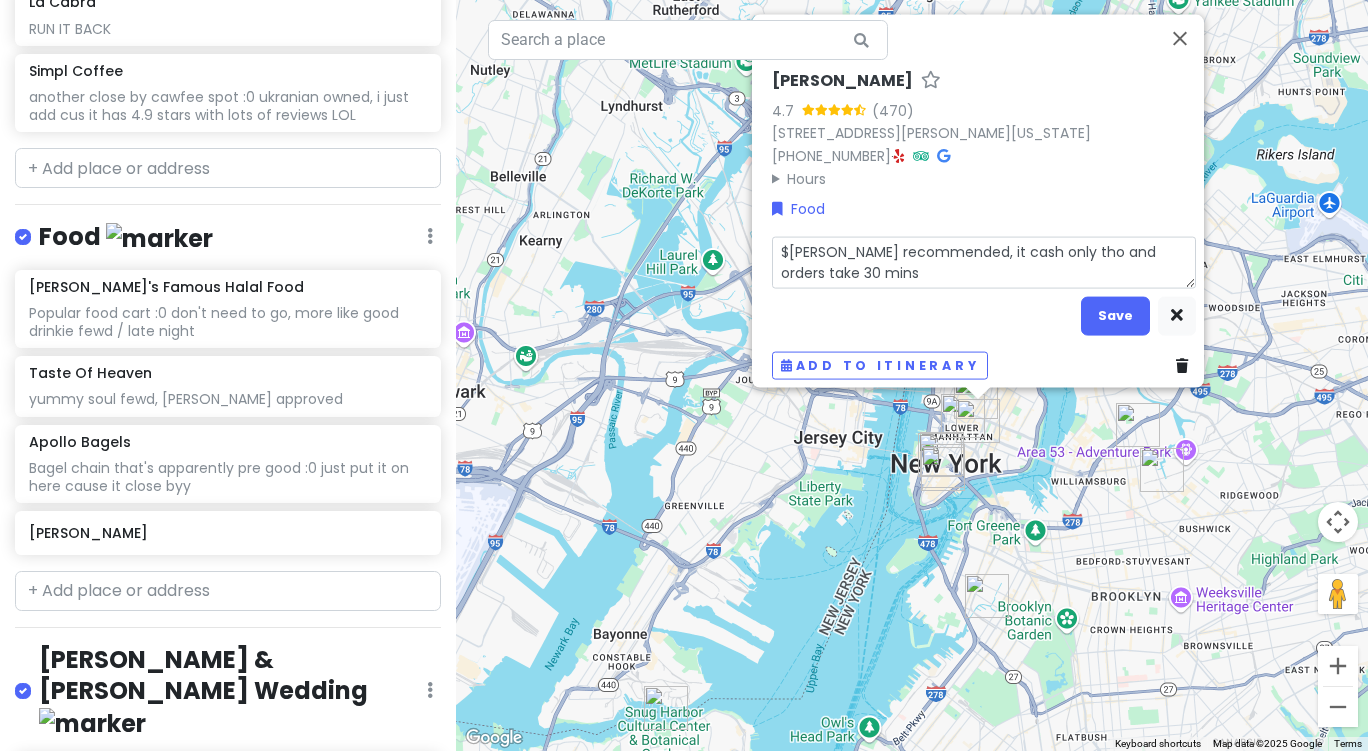 type on "x" 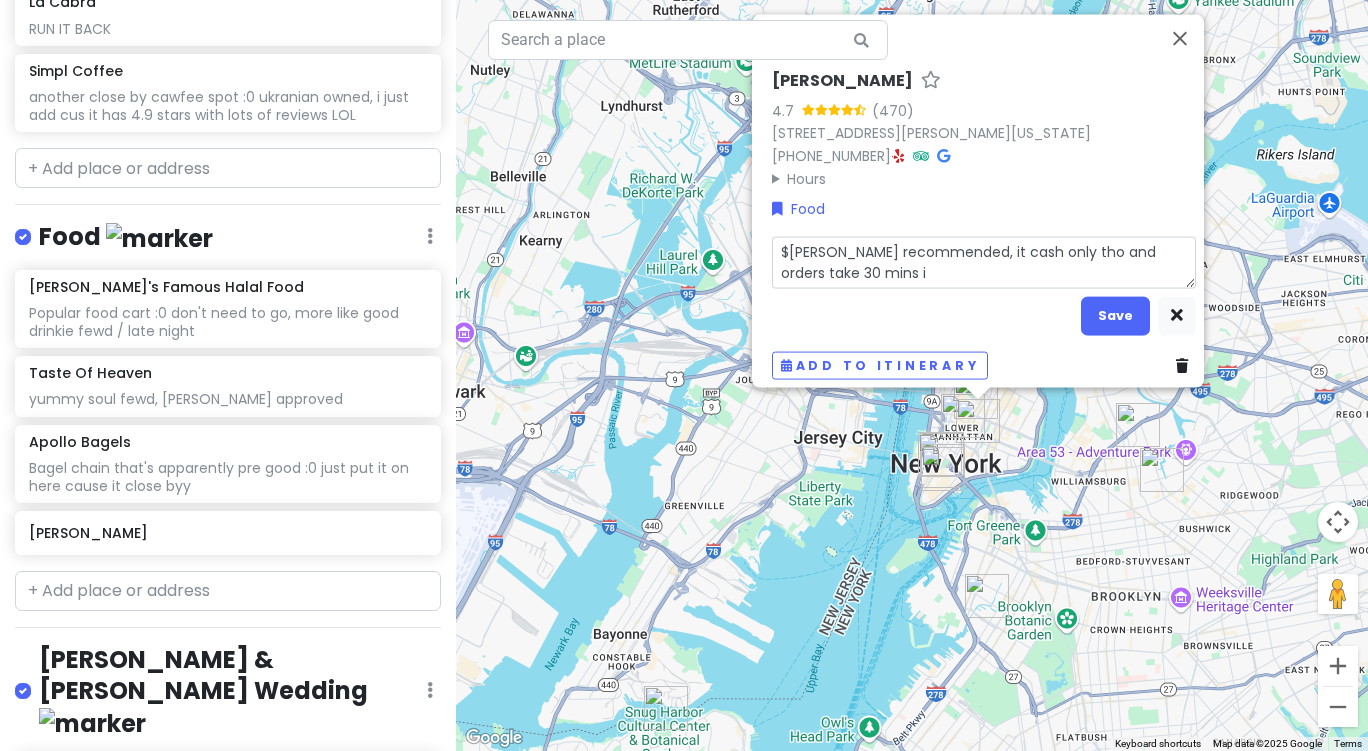 type on "x" 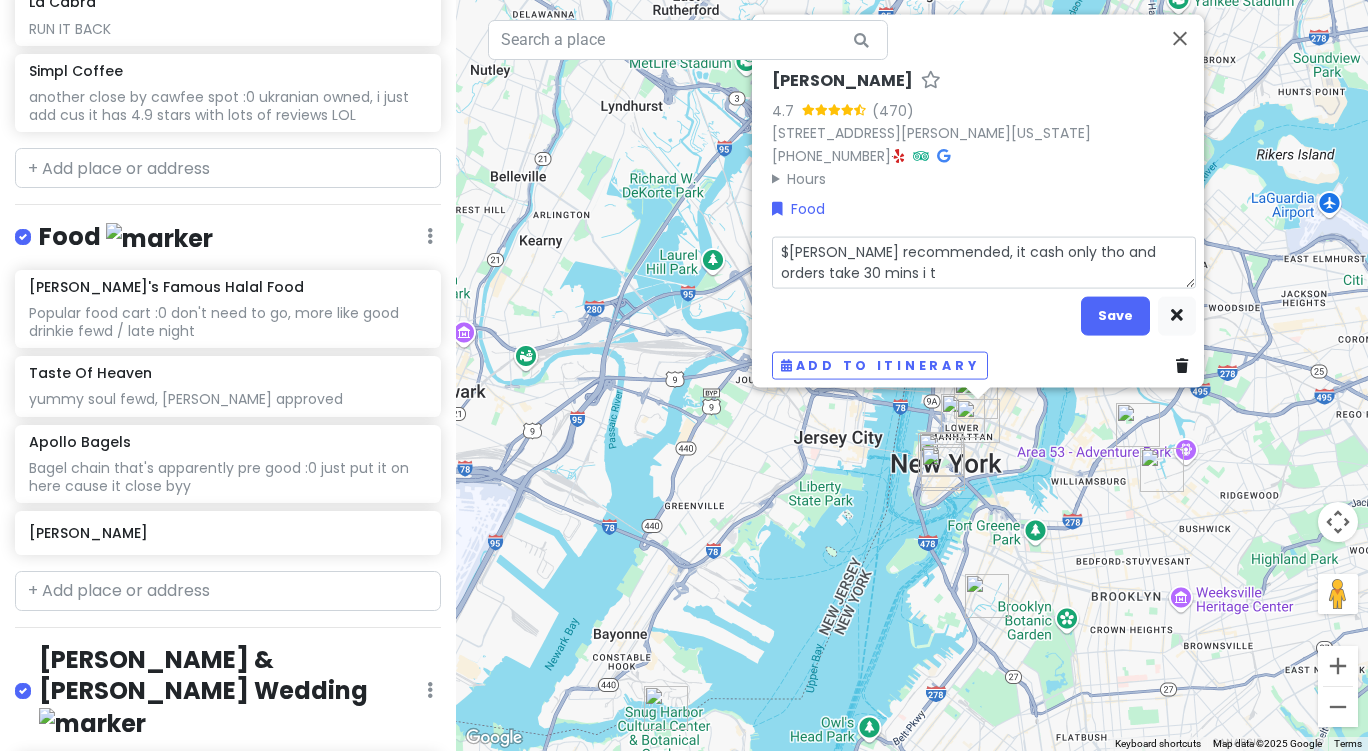 type on "x" 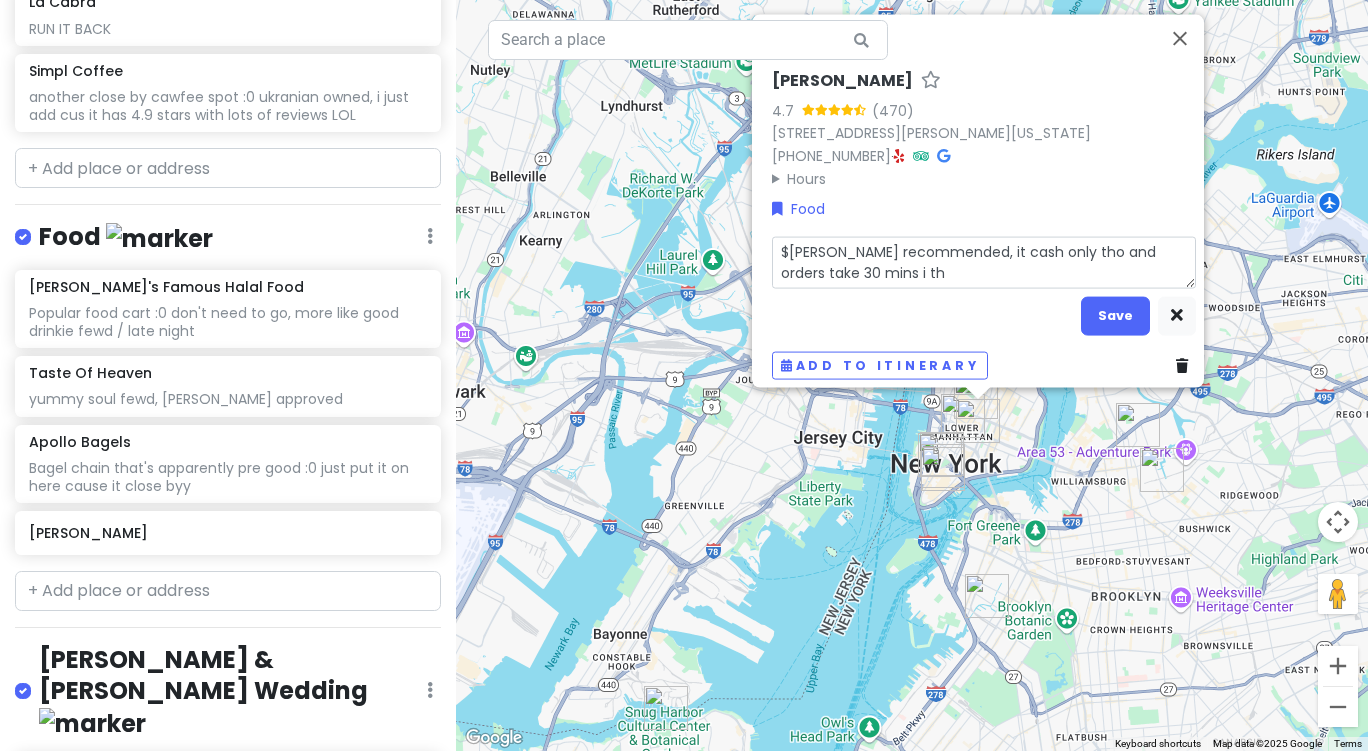 type on "x" 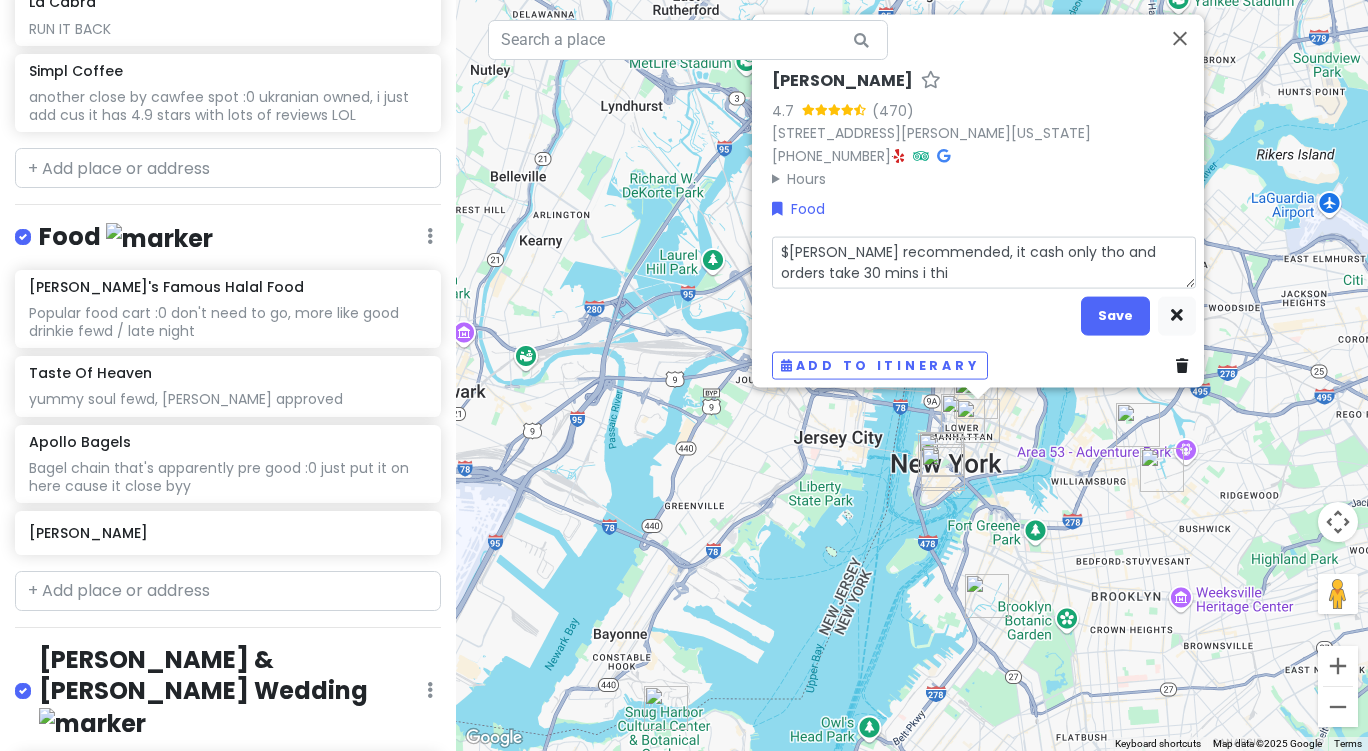 type on "x" 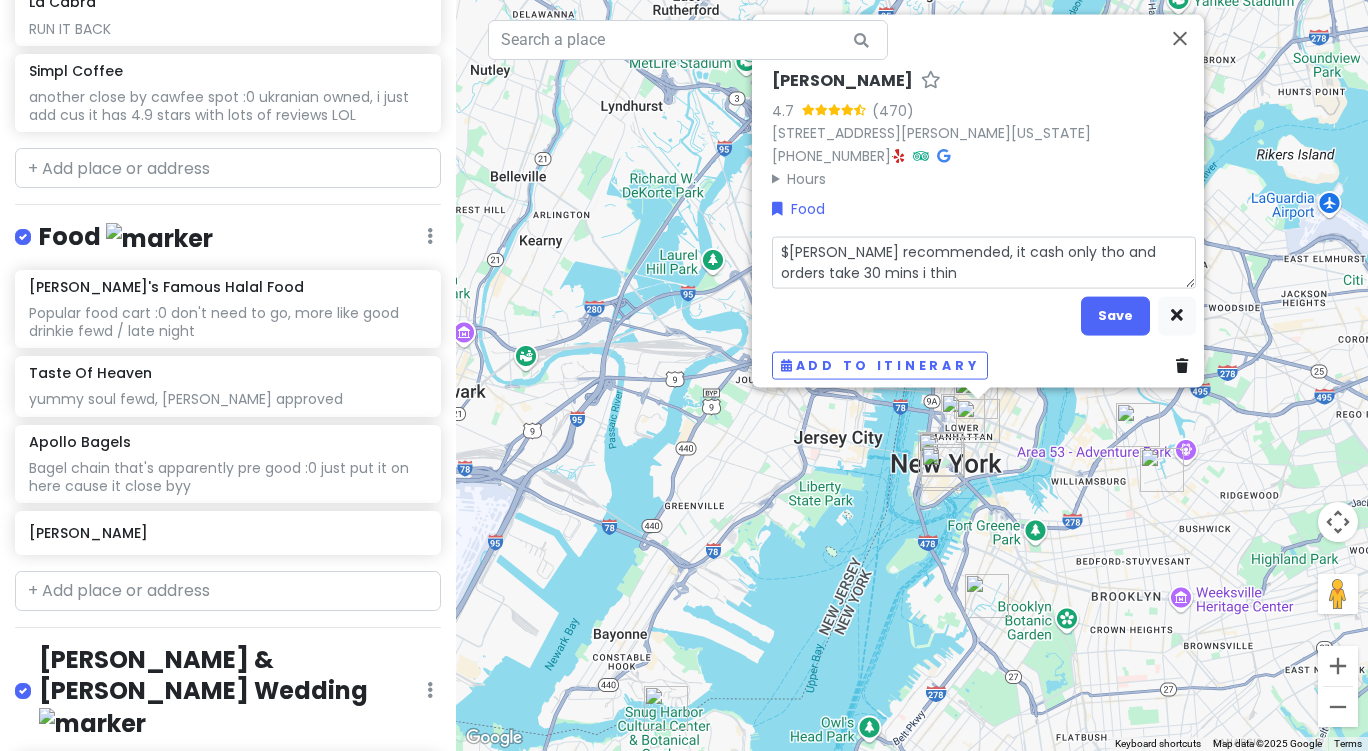 type on "x" 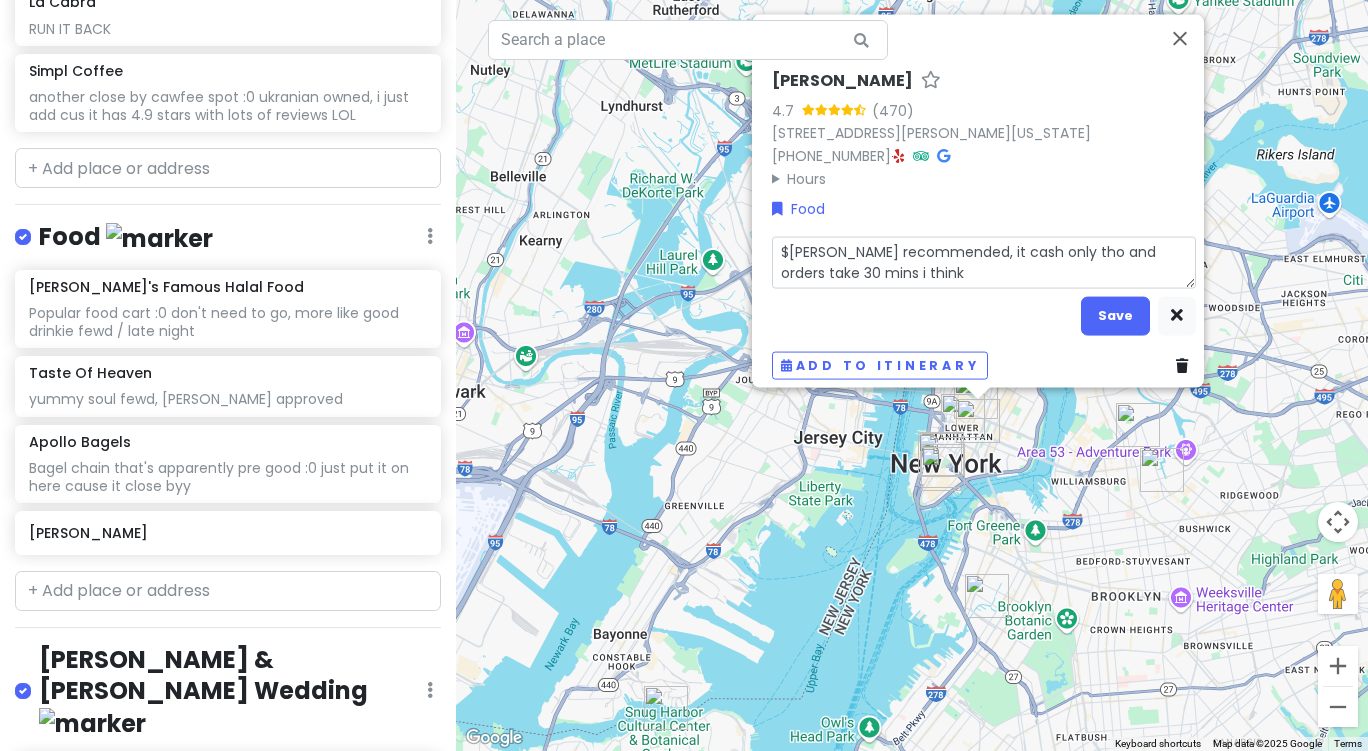 type on "x" 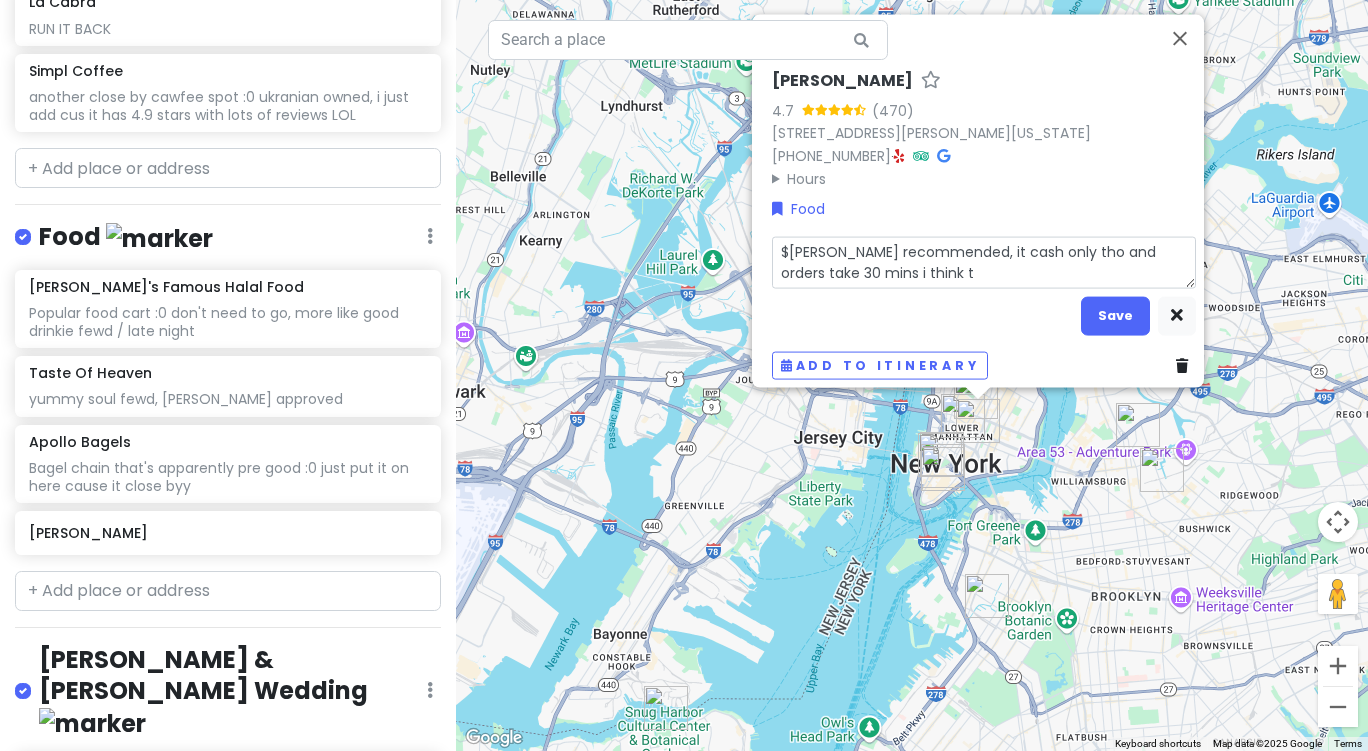 type on "$[PERSON_NAME] recommended, it cash only tho and orders take 30 mins i think to" 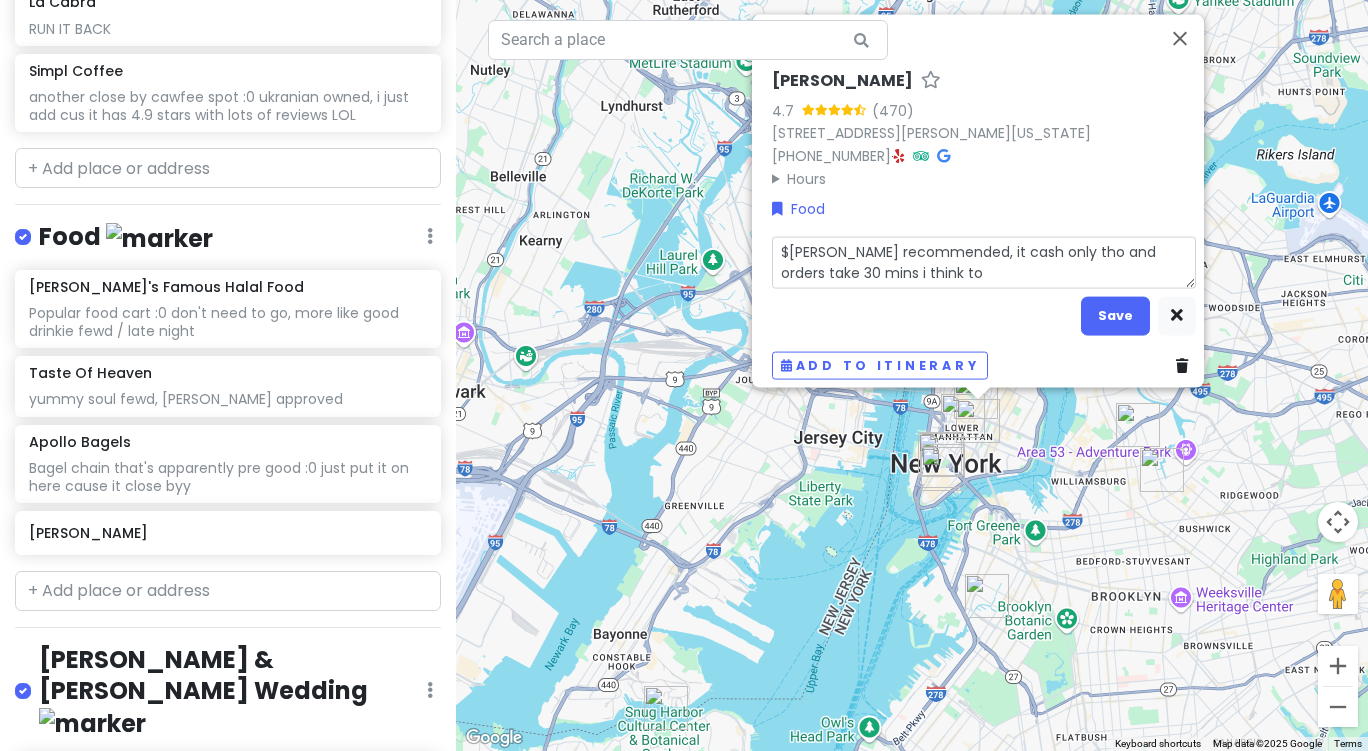 type on "x" 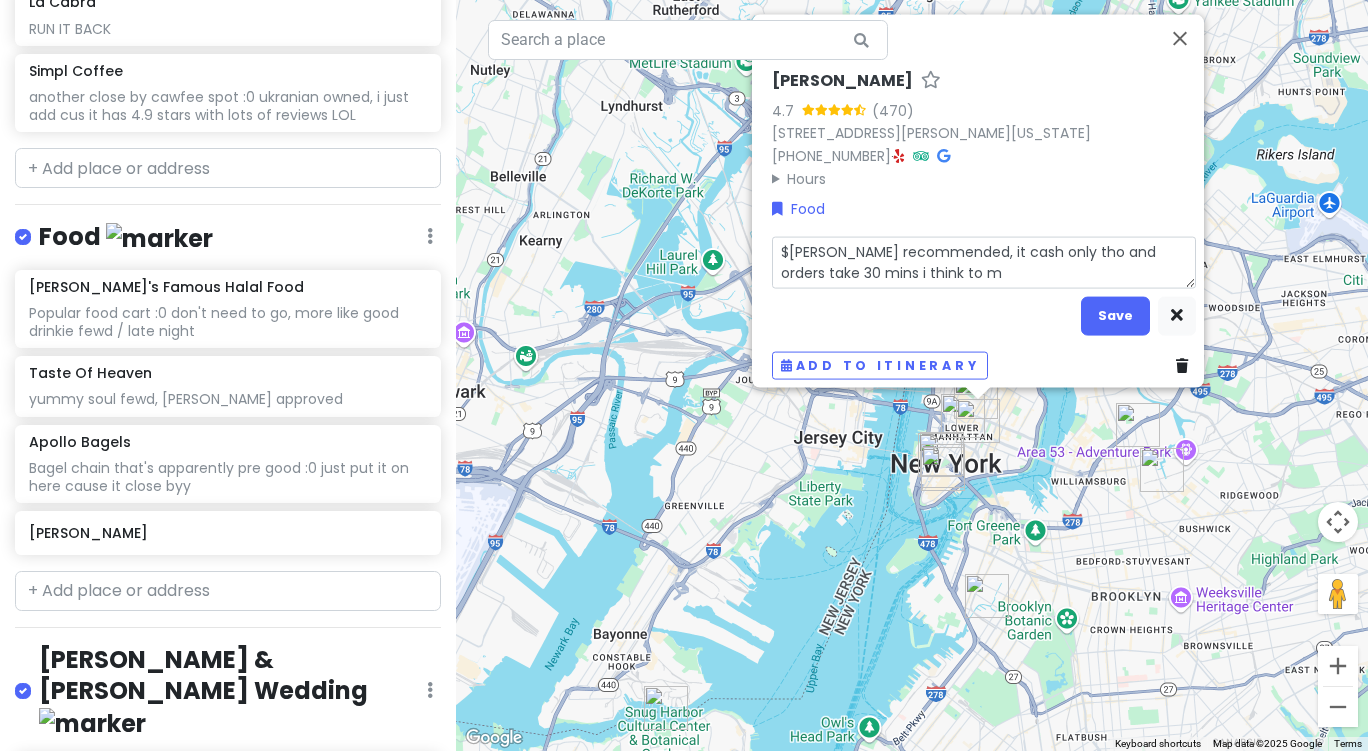 type on "$[PERSON_NAME] recommended, it cash only tho and orders take 30 mins i think to ma" 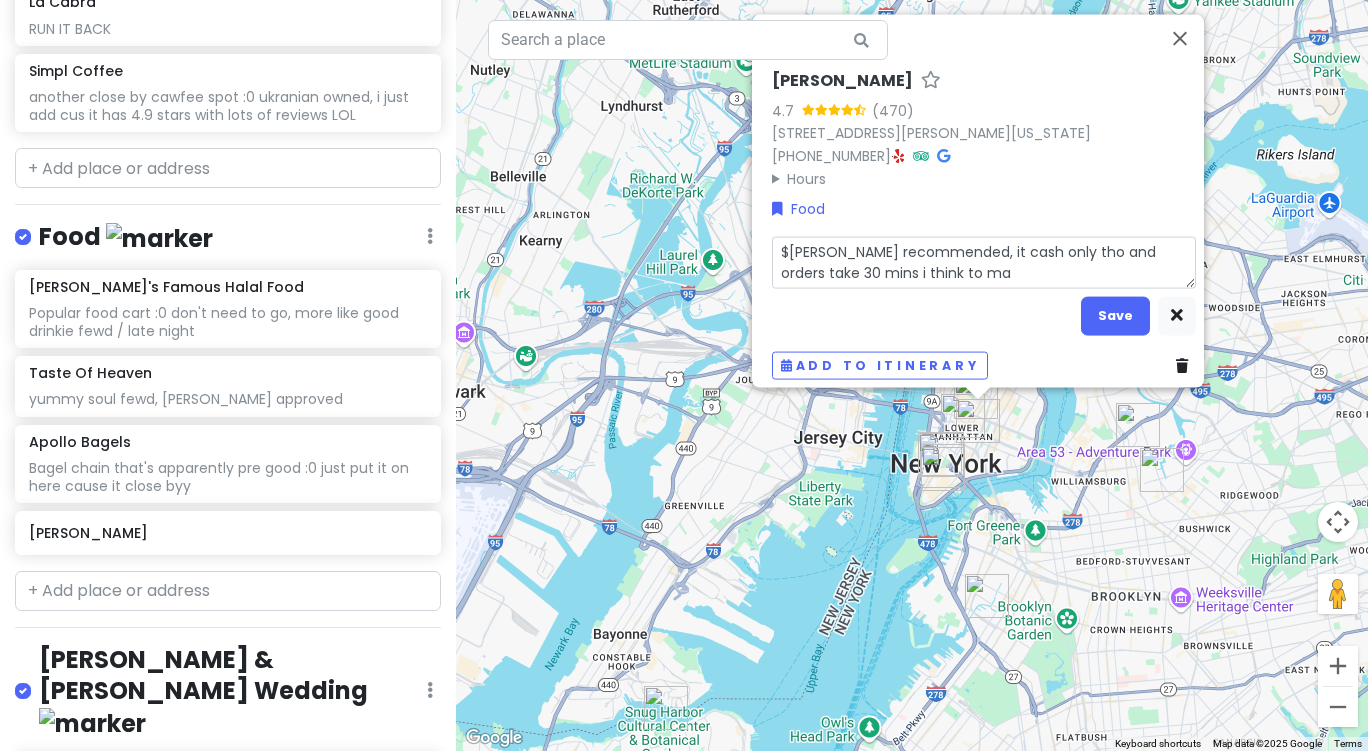 type on "x" 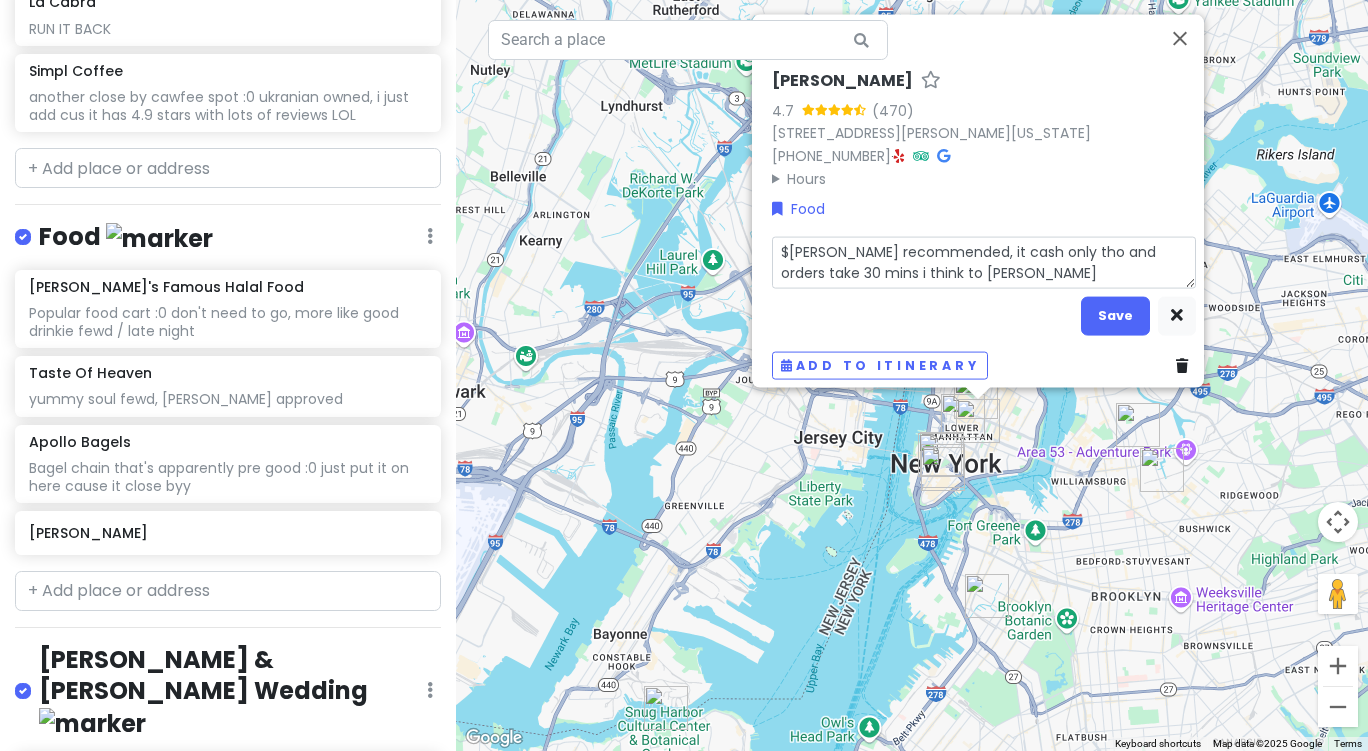 type on "x" 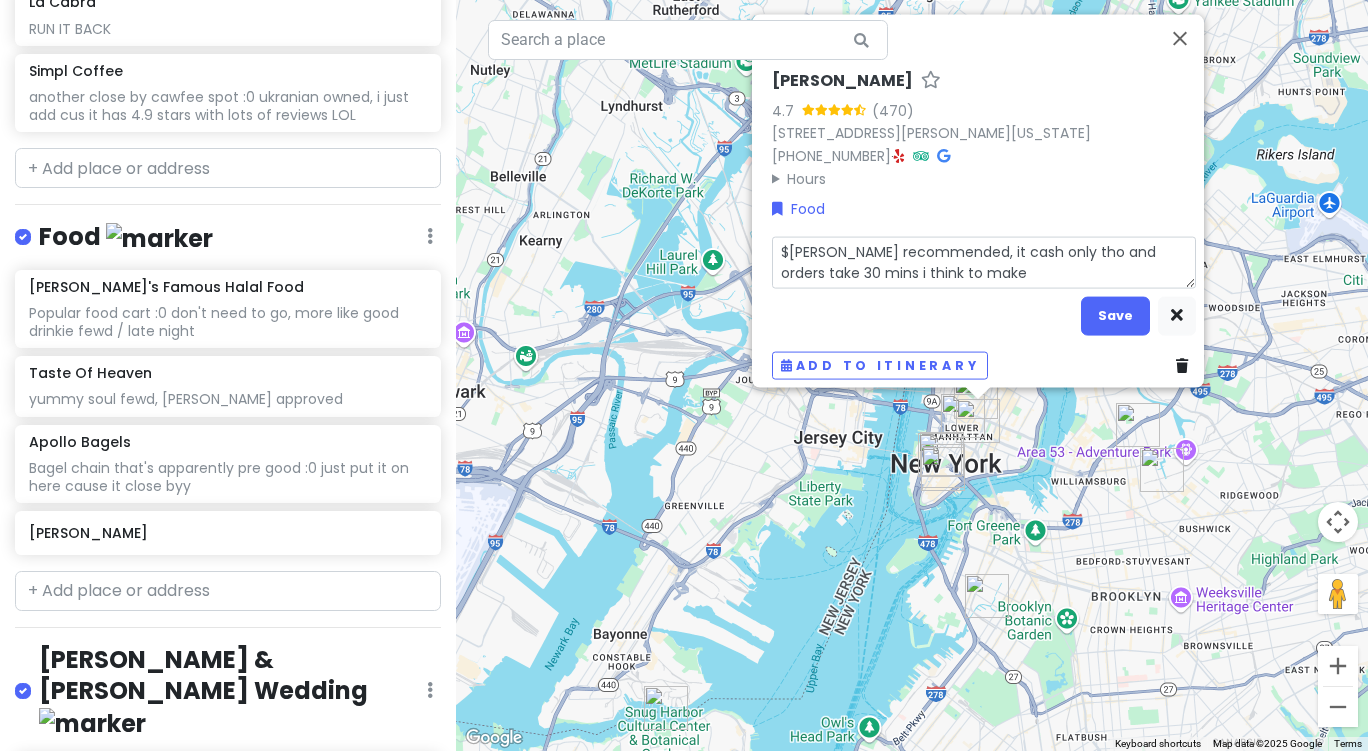 type on "x" 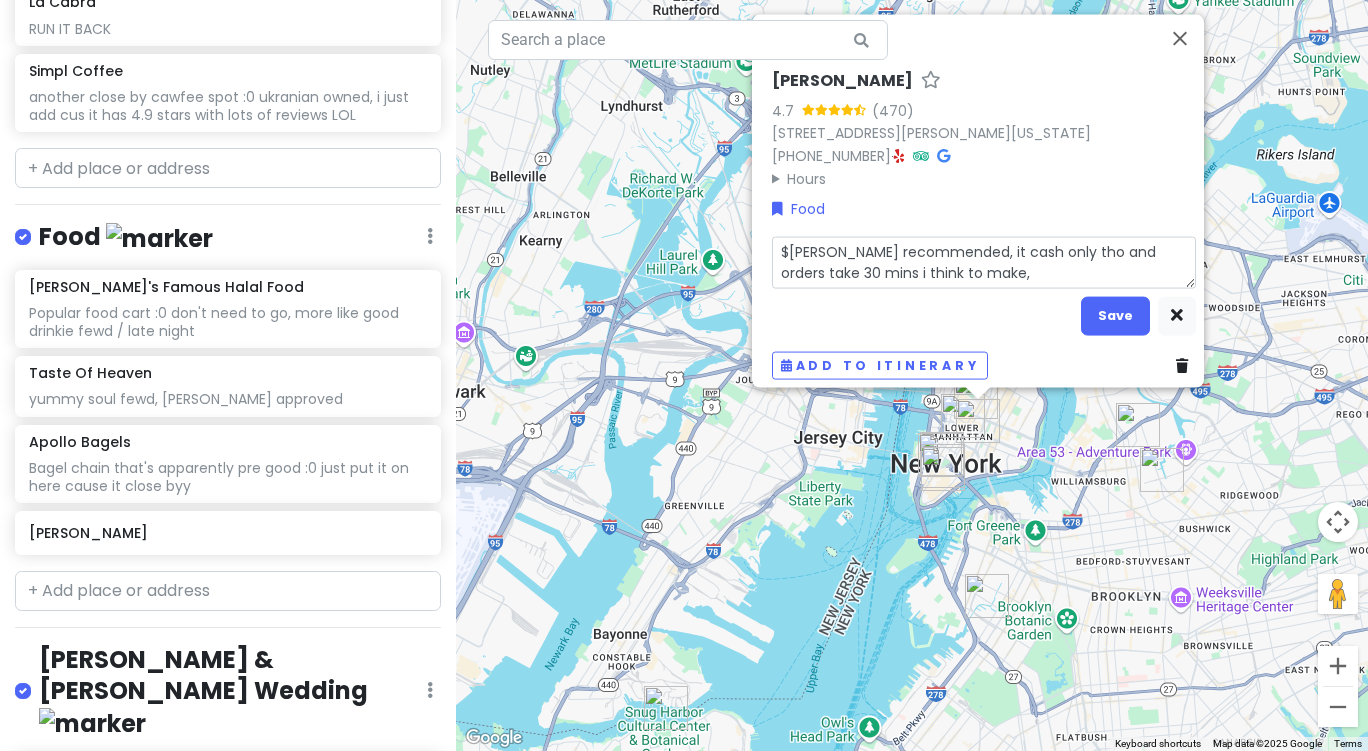 type on "x" 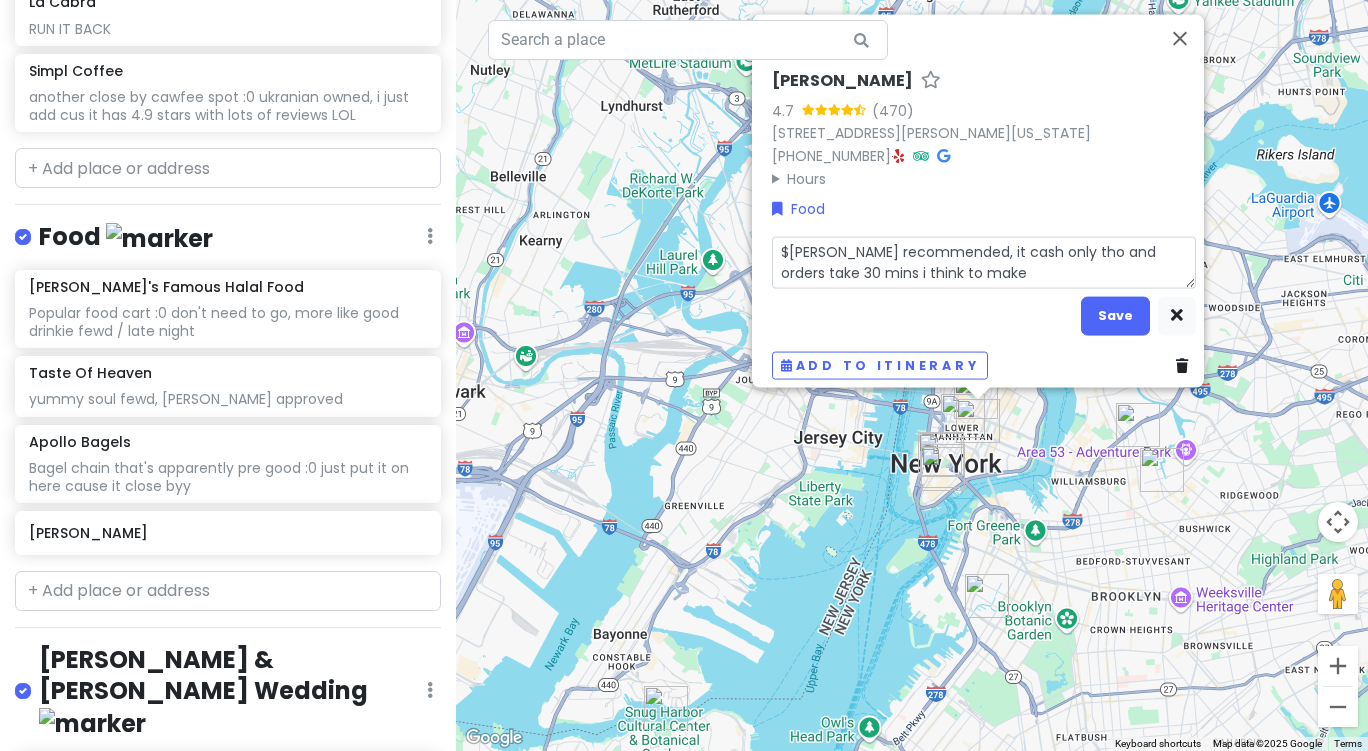 type on "x" 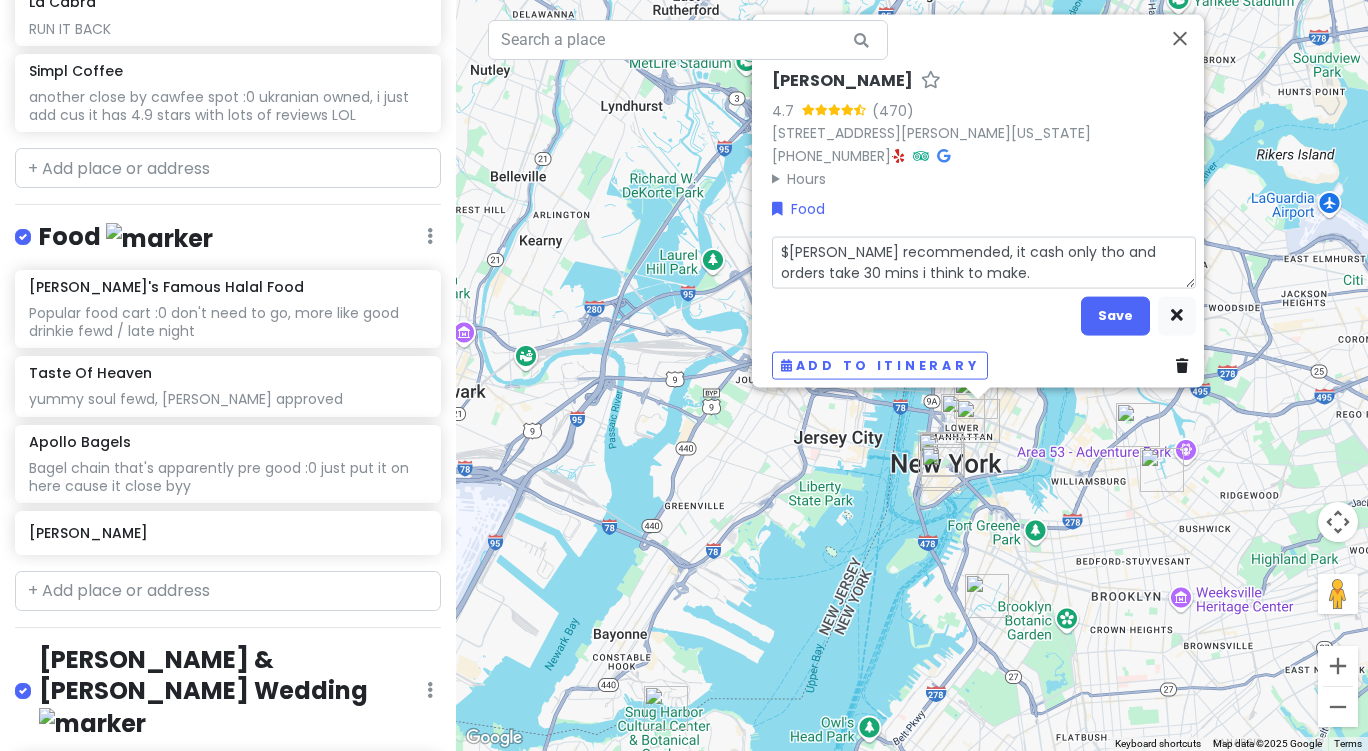 type on "x" 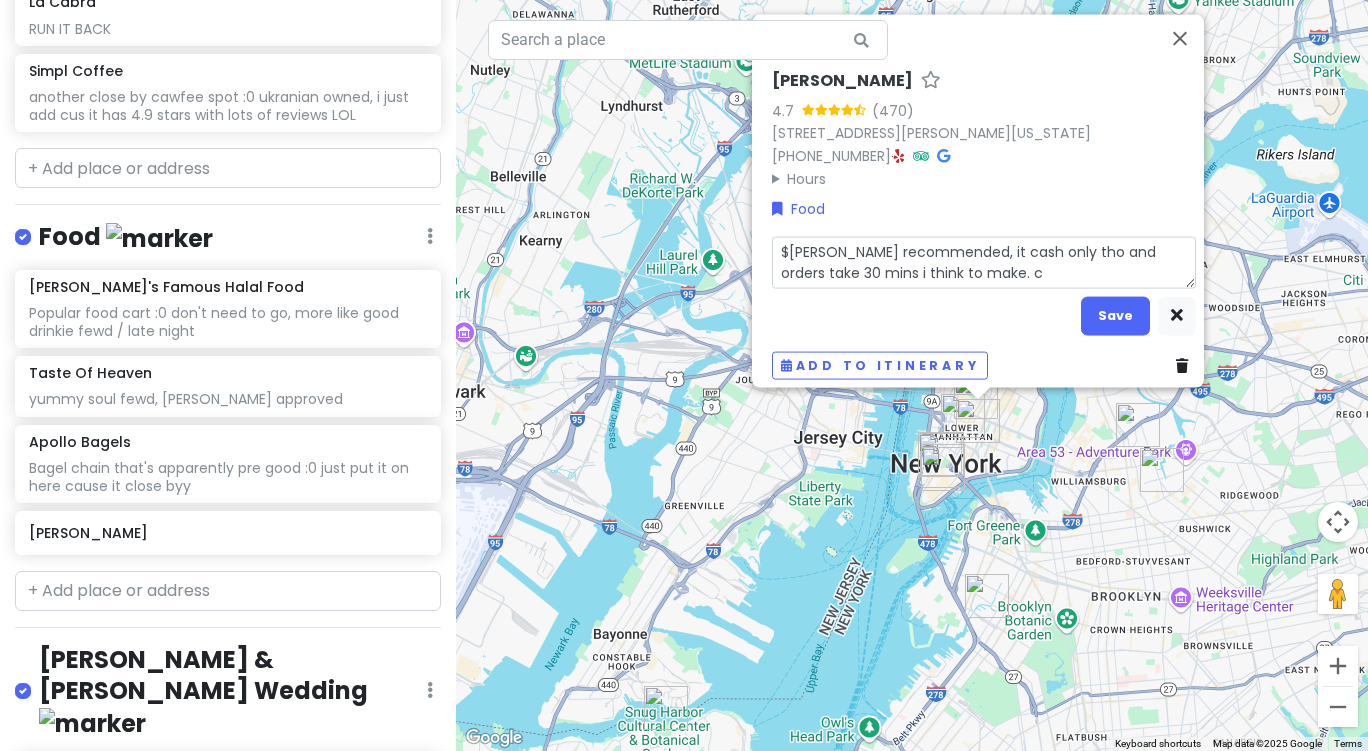 type on "x" 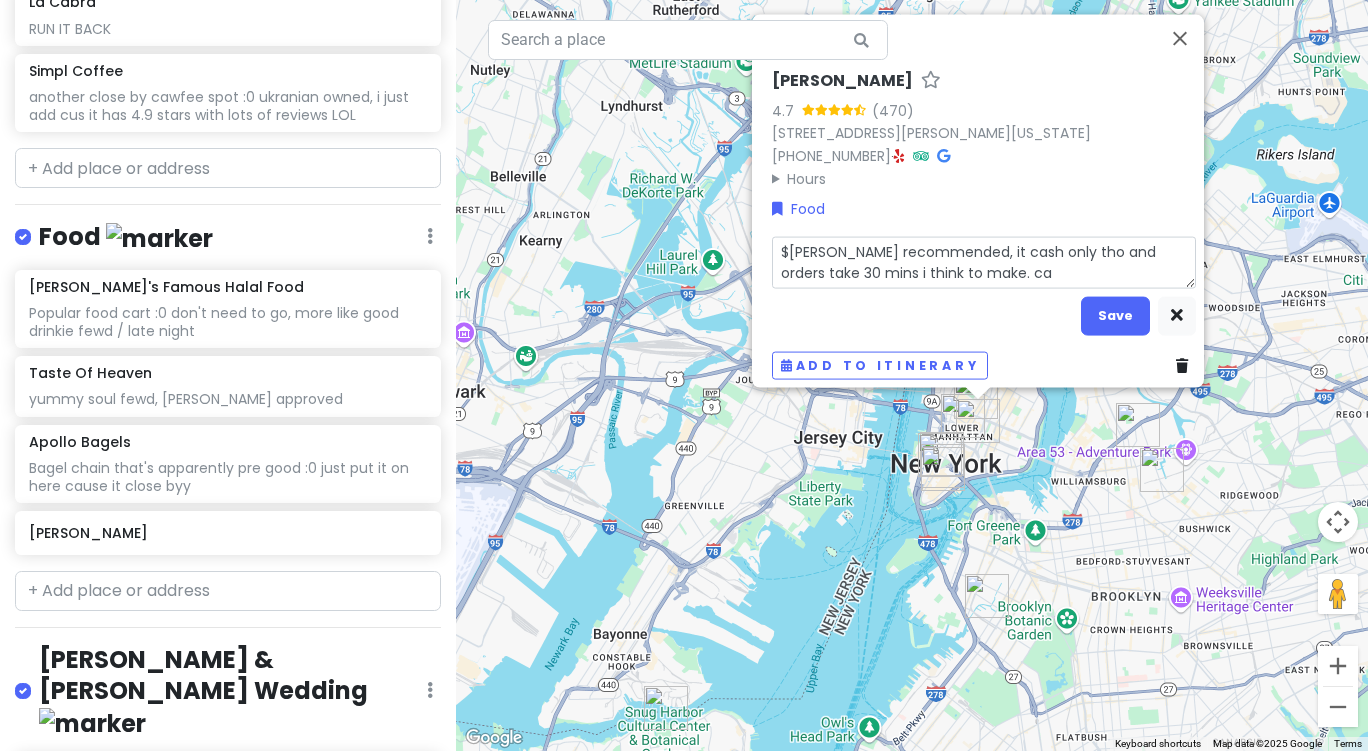 type on "x" 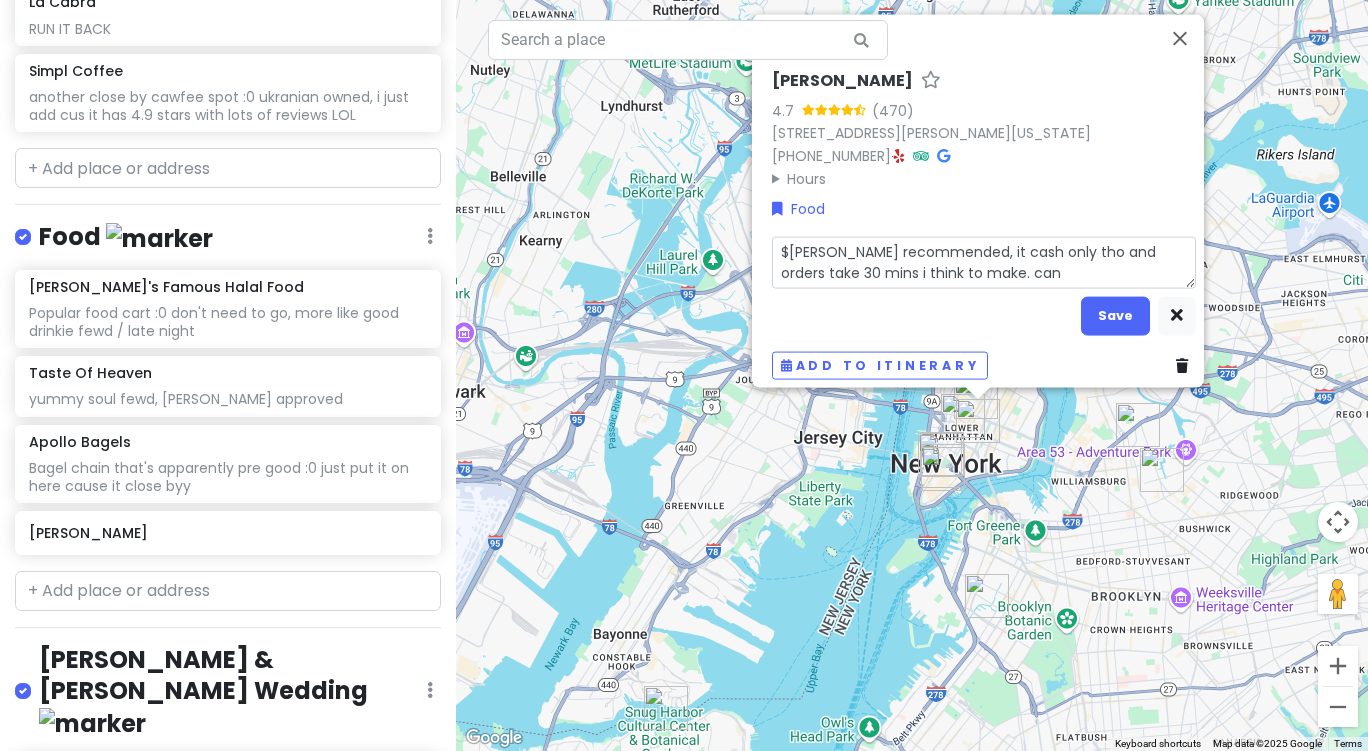 type on "x" 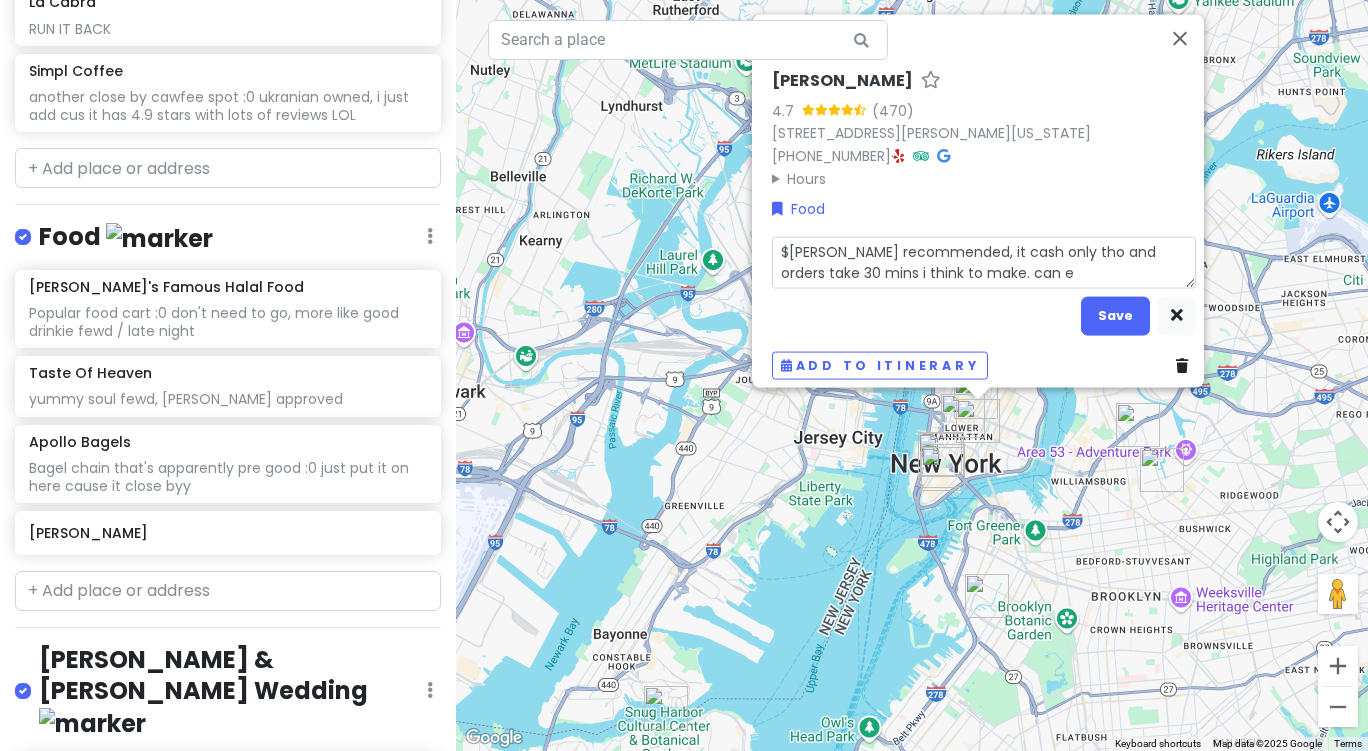 type on "x" 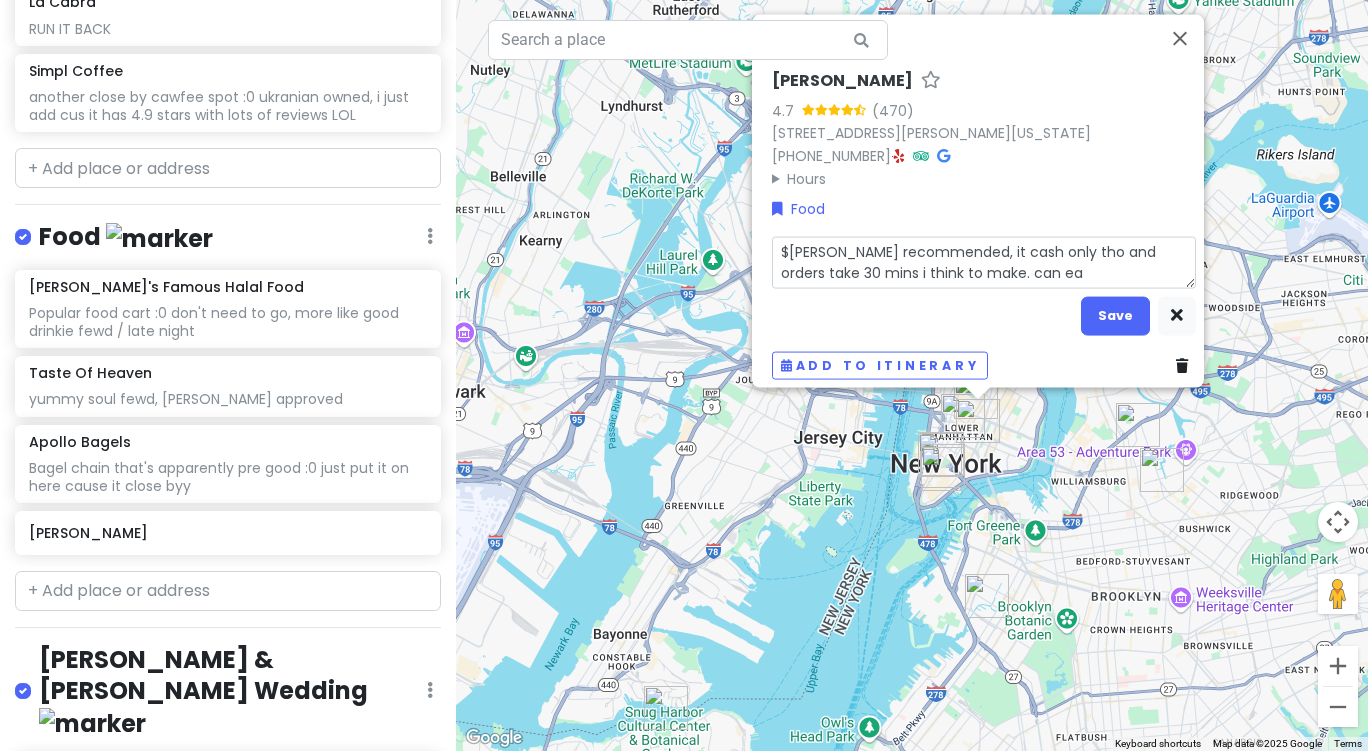 type on "x" 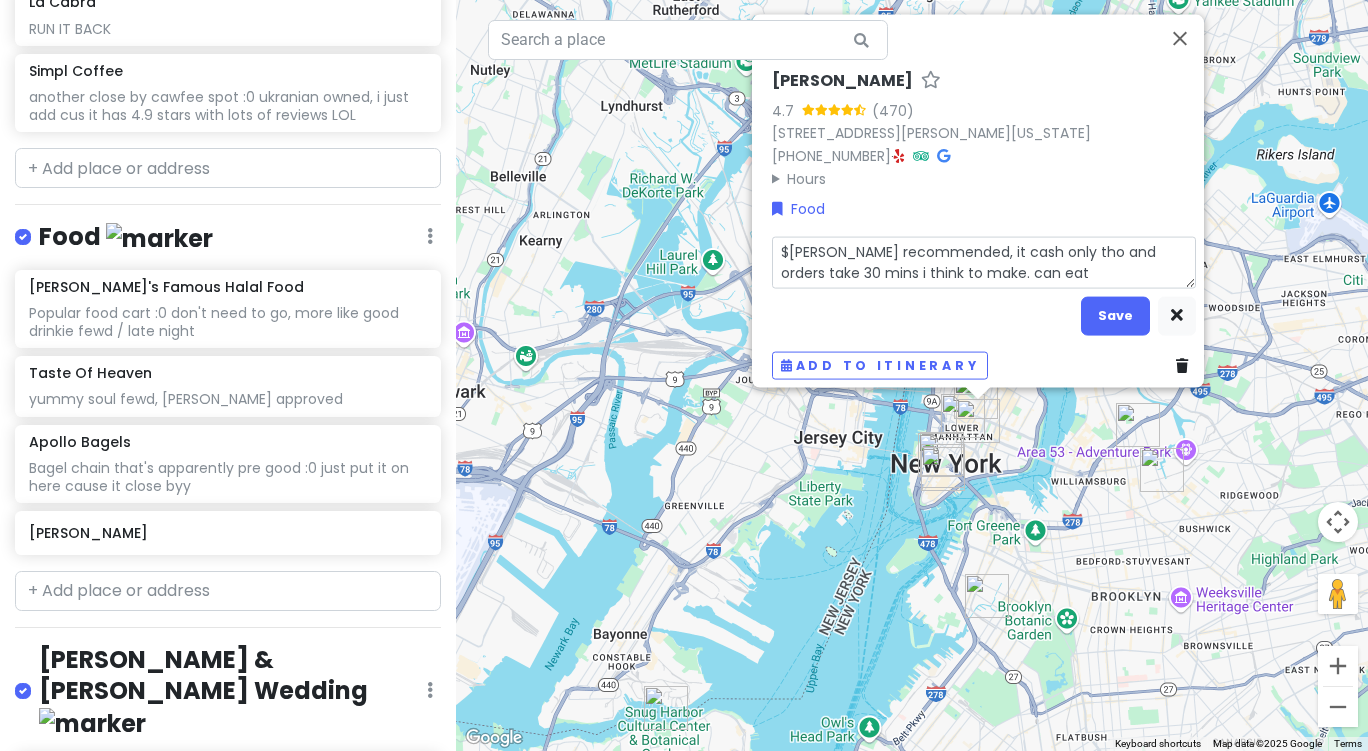 type on "x" 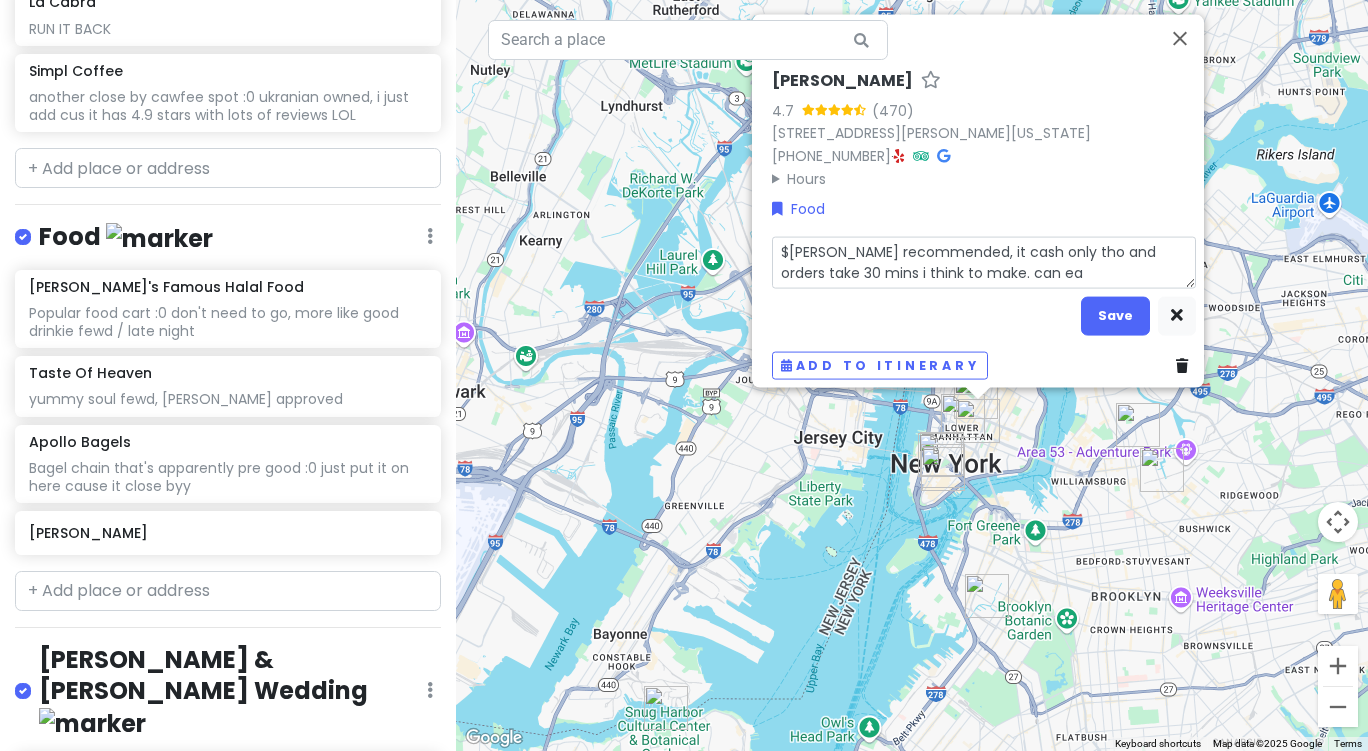 type on "x" 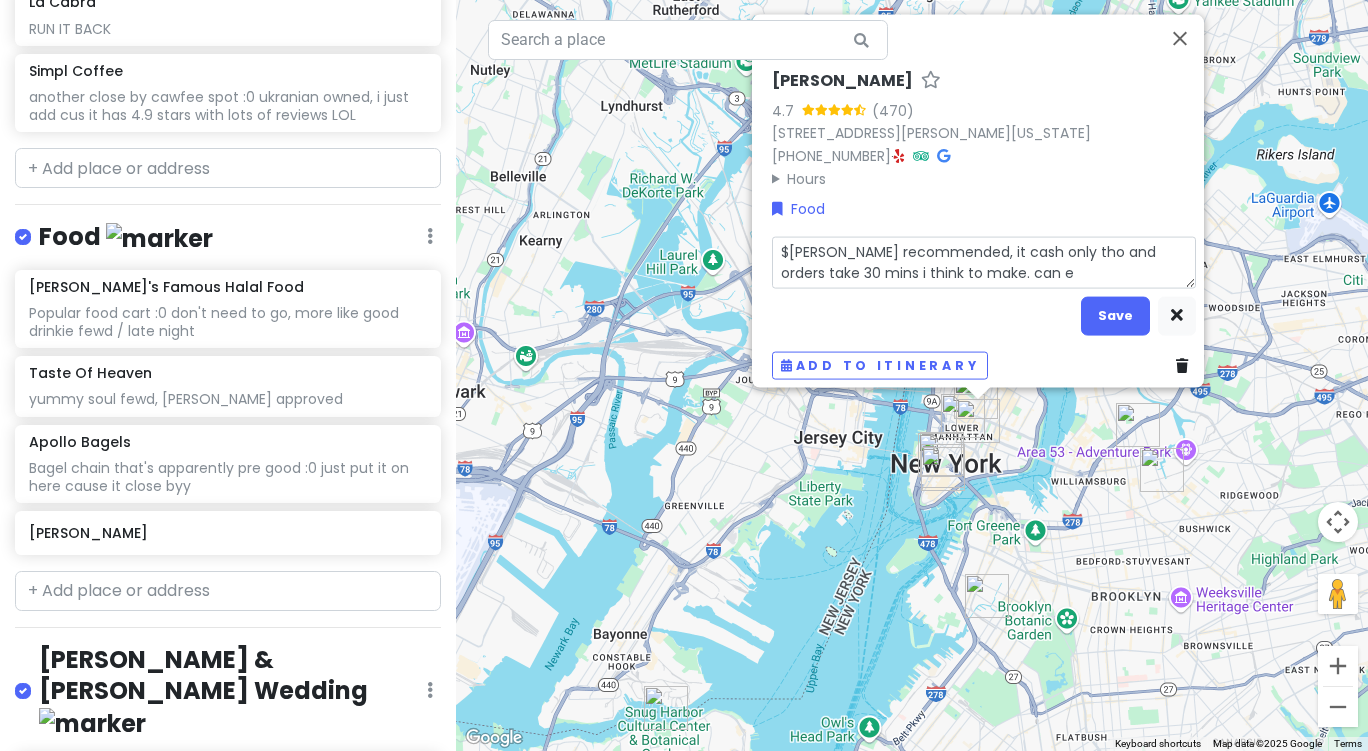 type on "x" 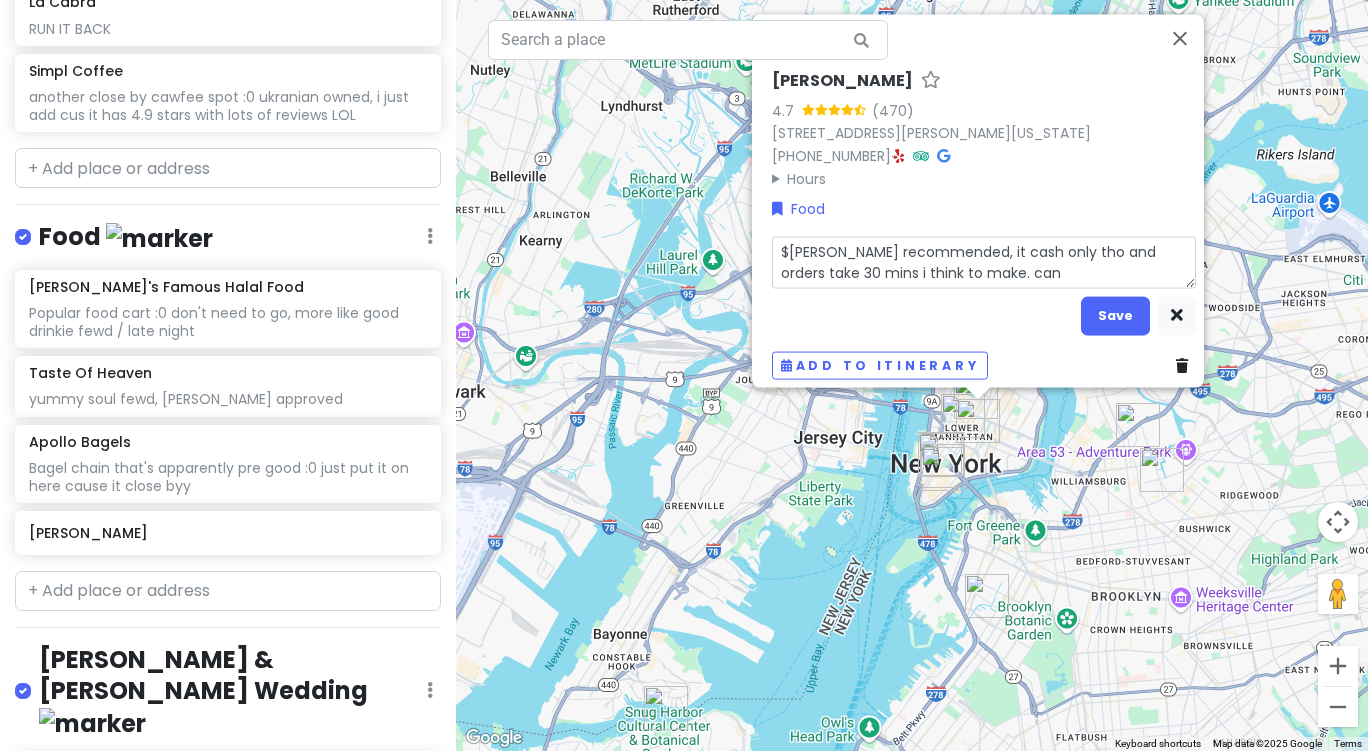type on "x" 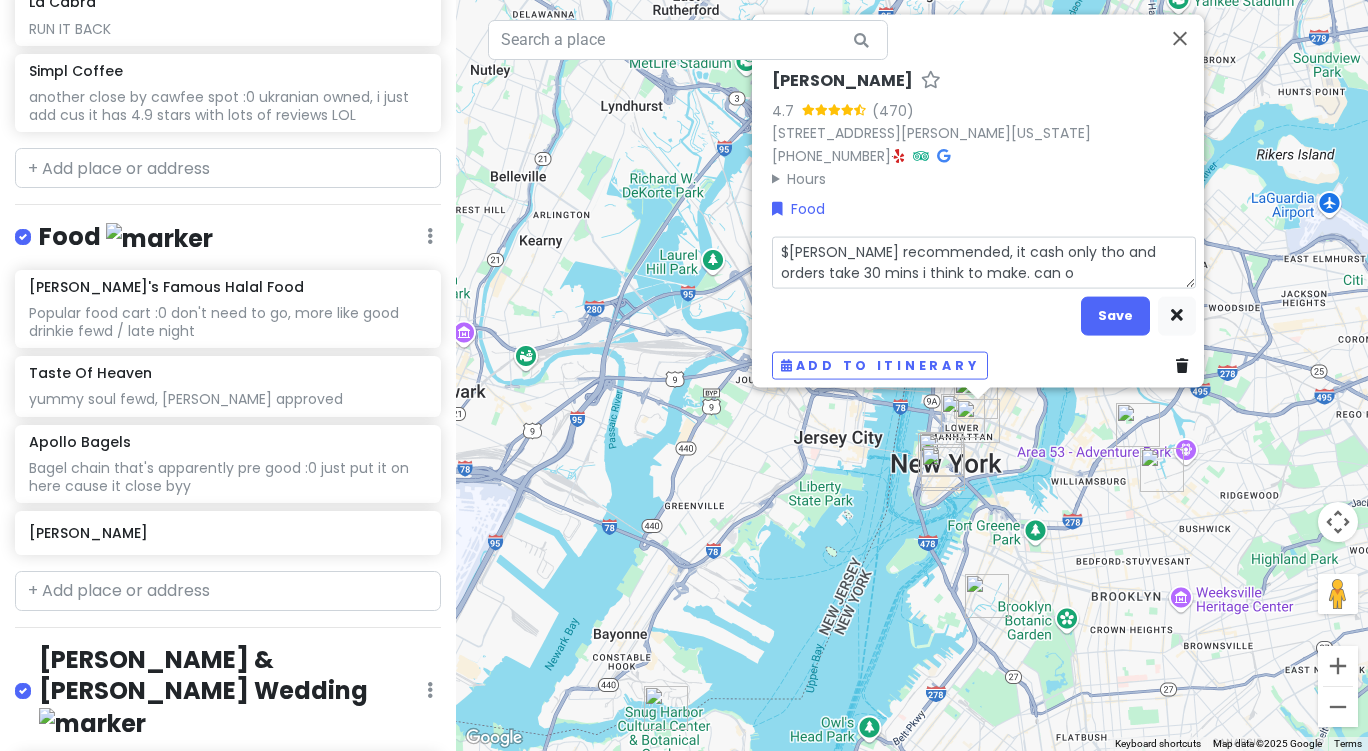 type on "x" 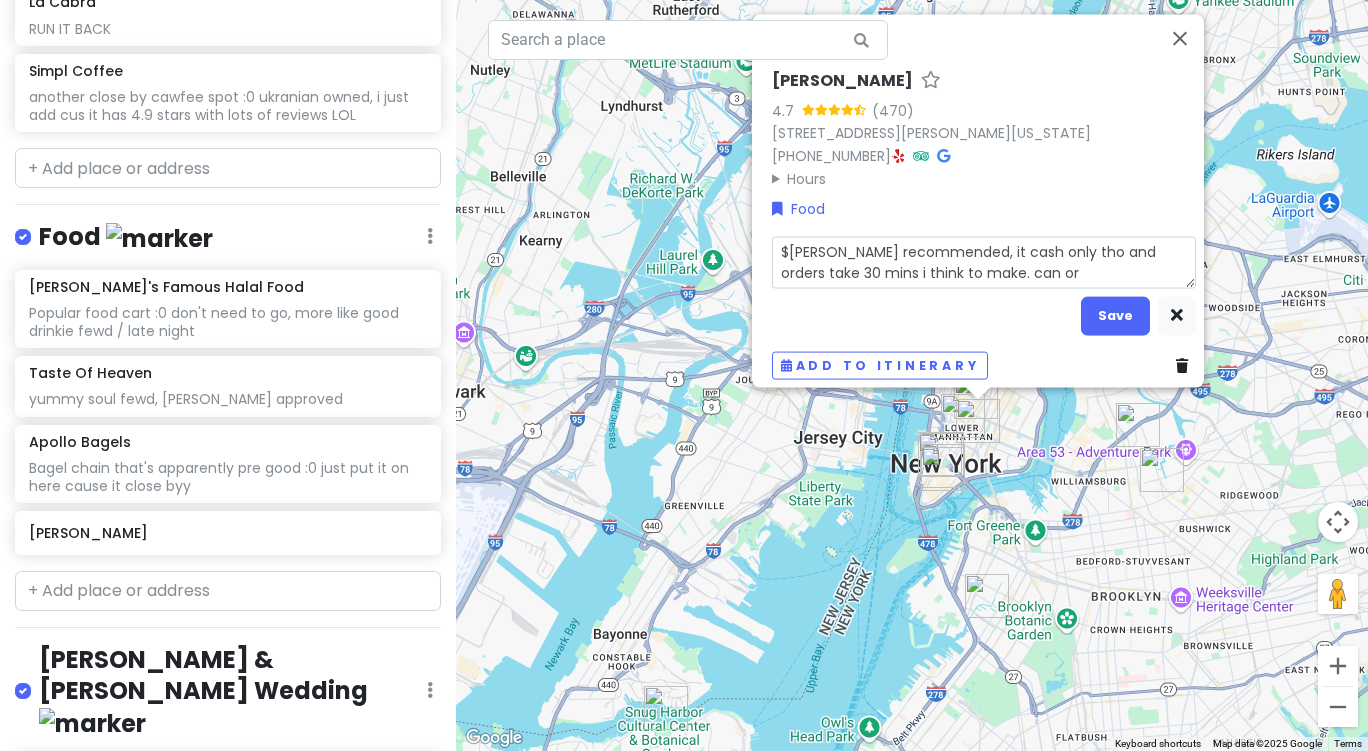 type on "x" 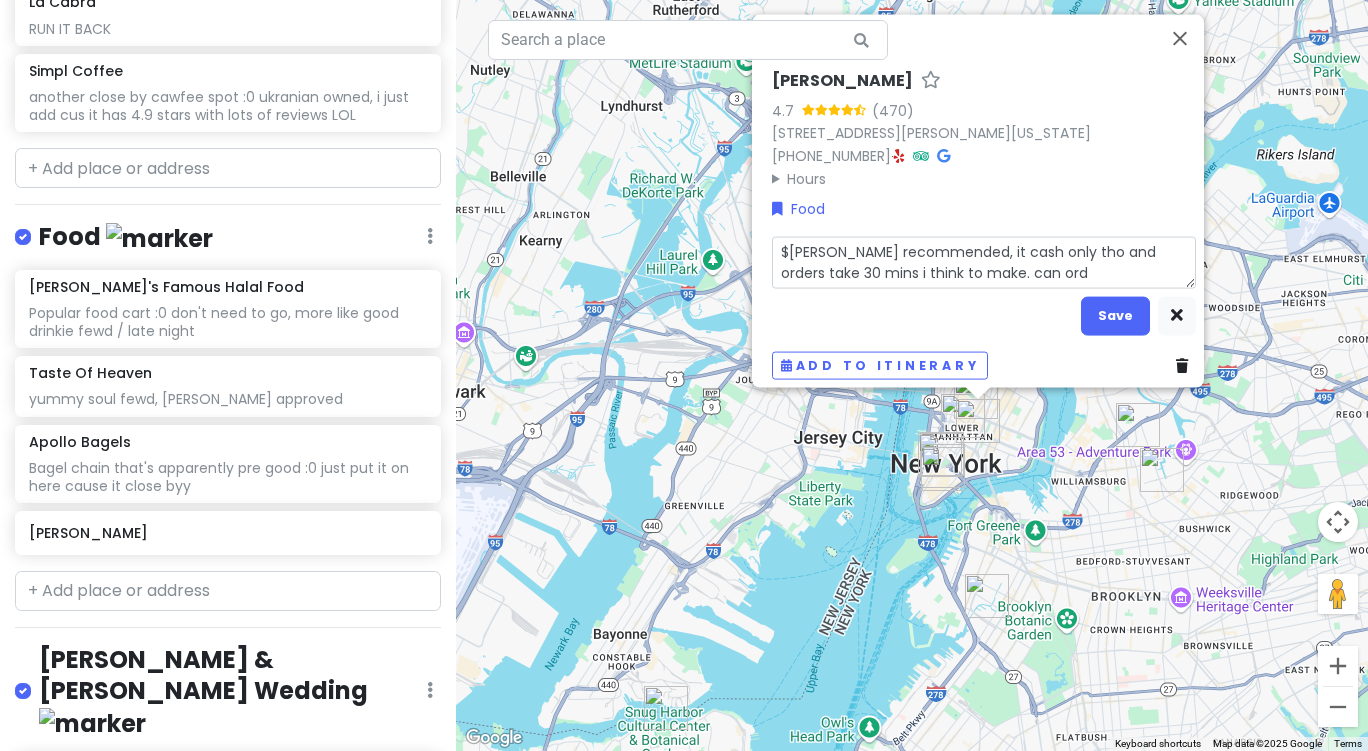 type on "x" 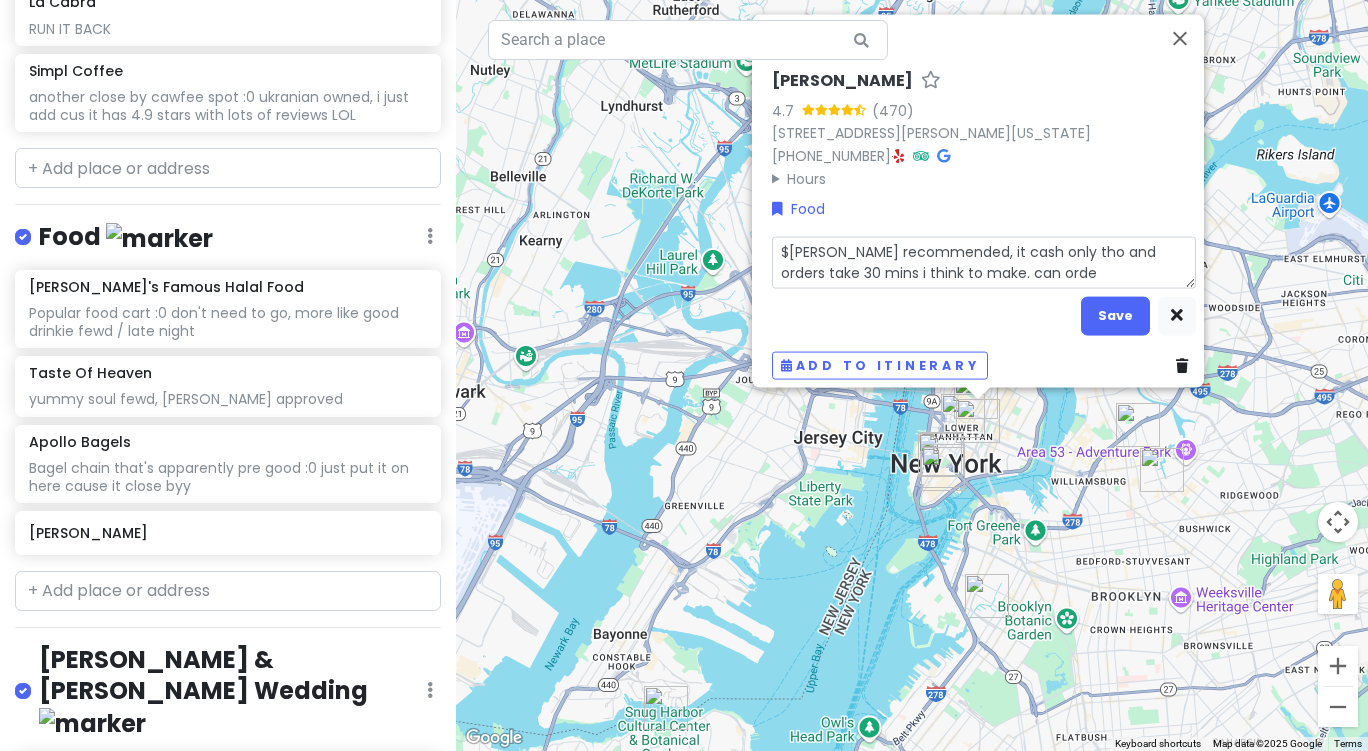 type on "x" 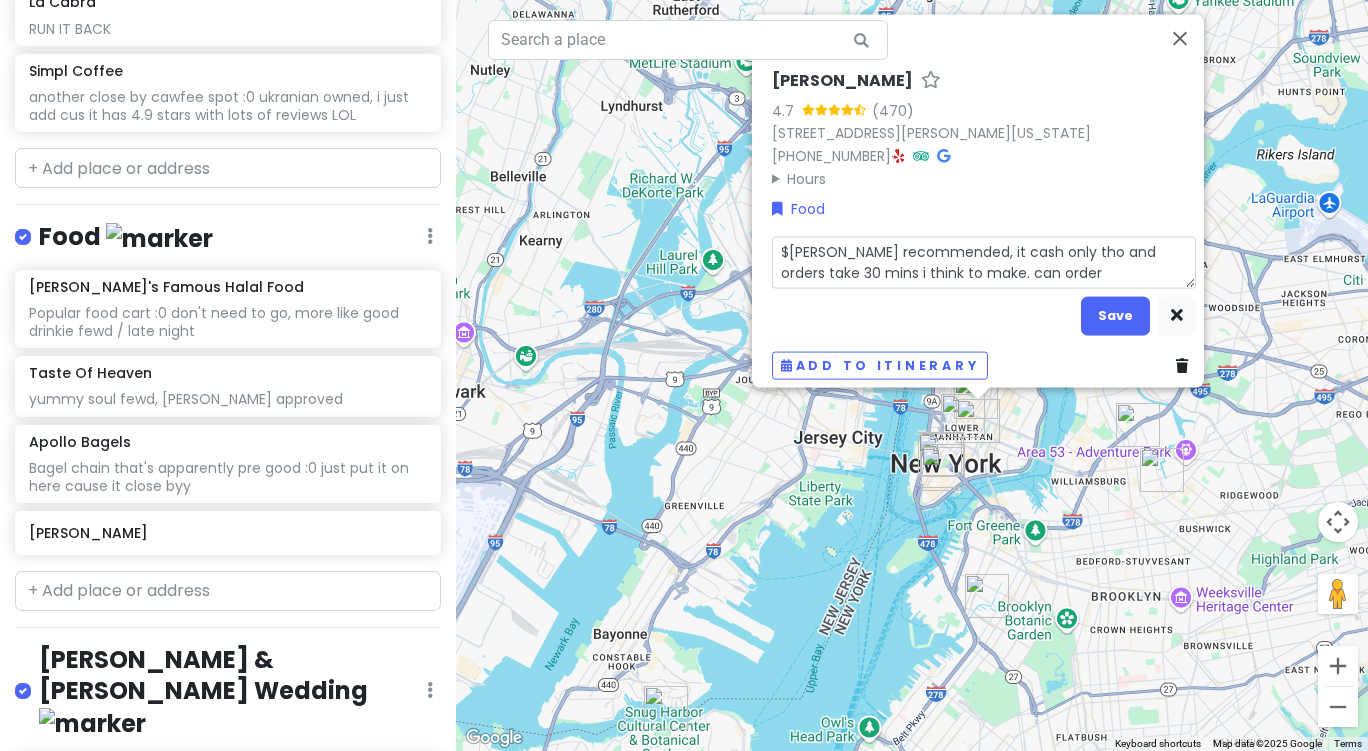 type on "x" 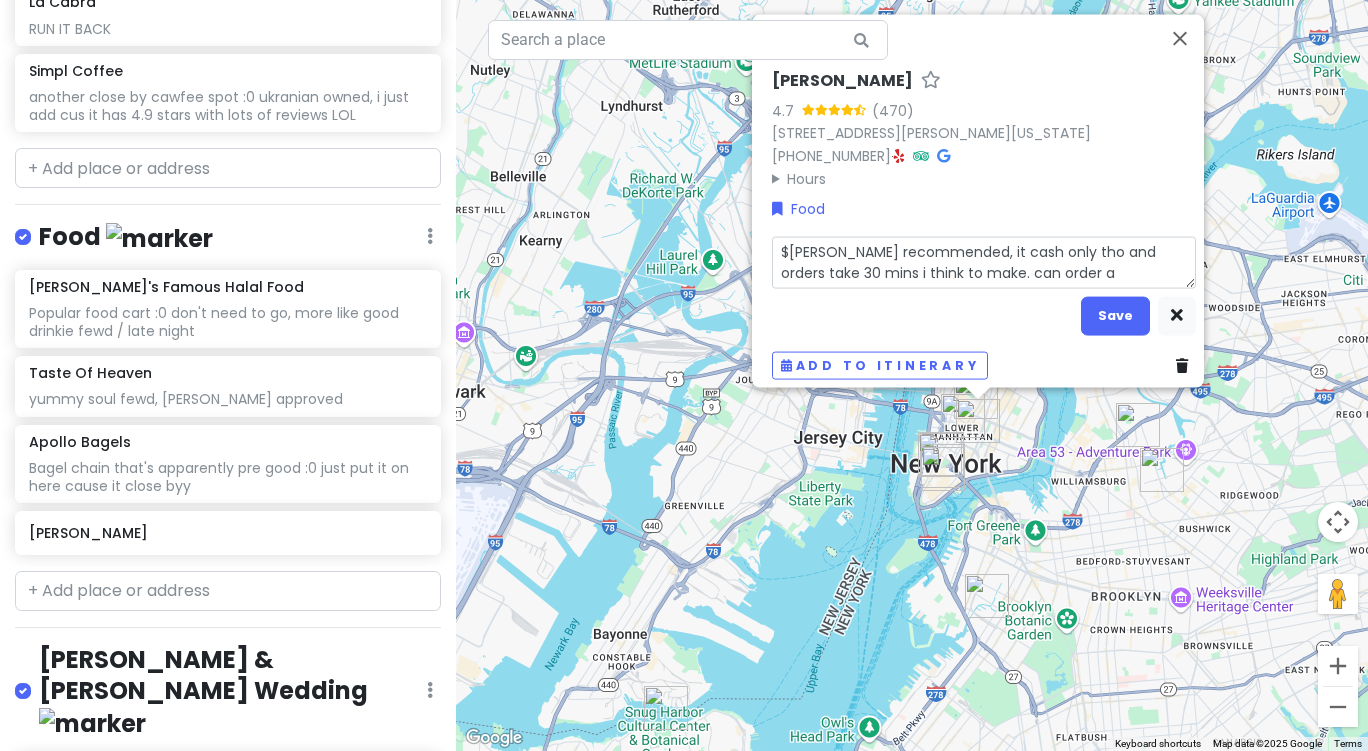 type on "x" 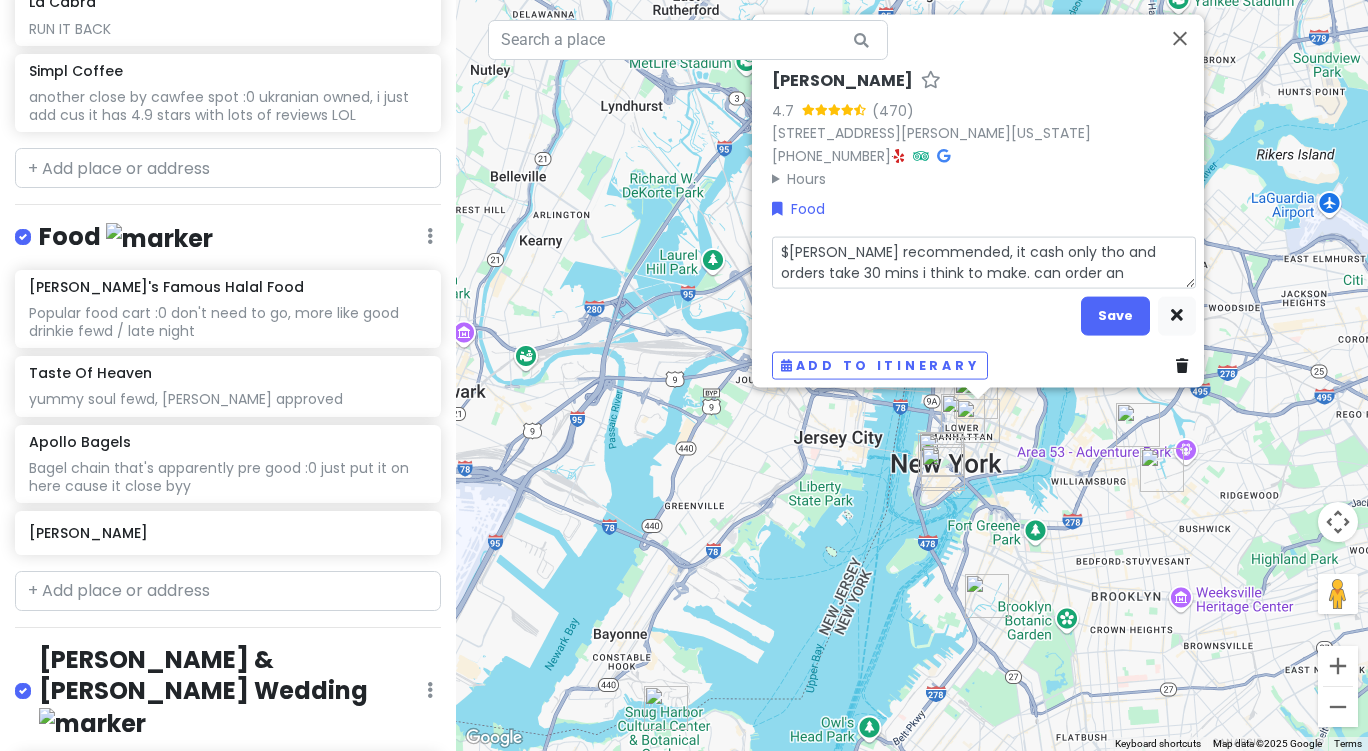 type on "x" 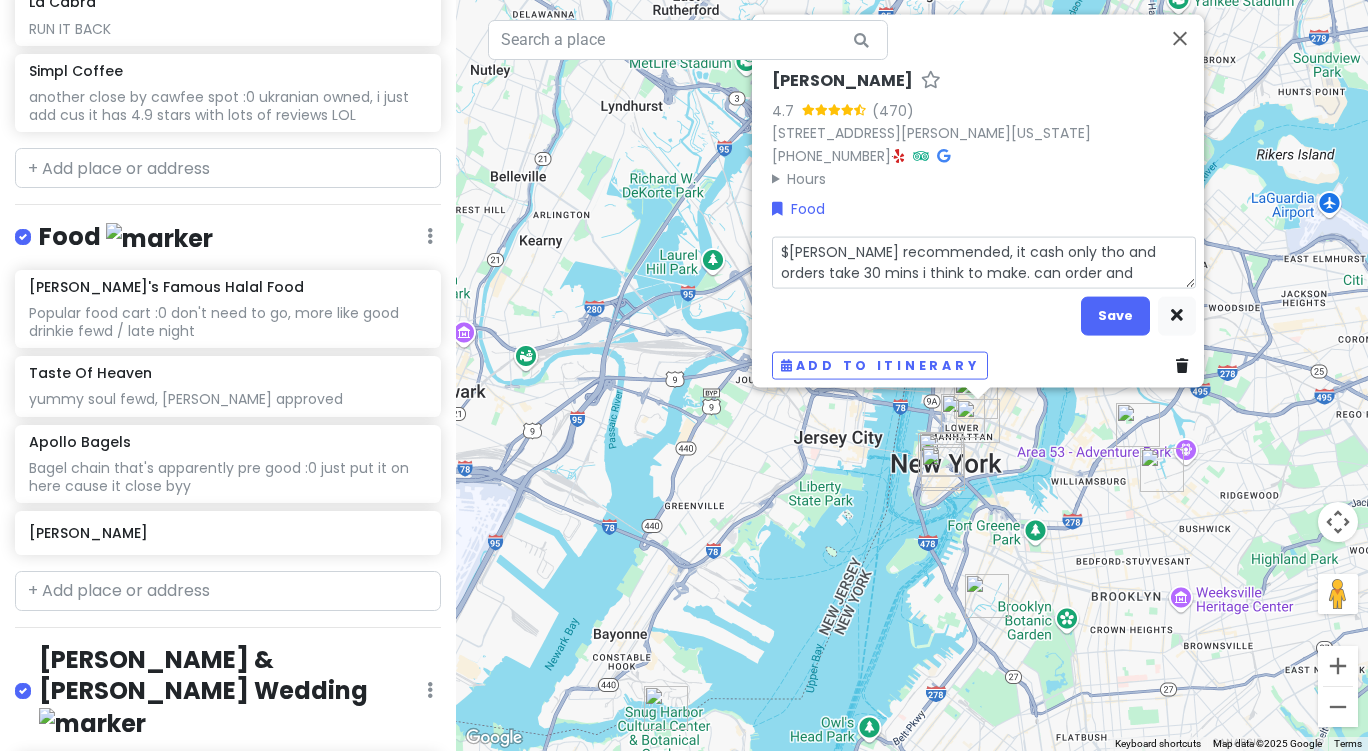 type on "x" 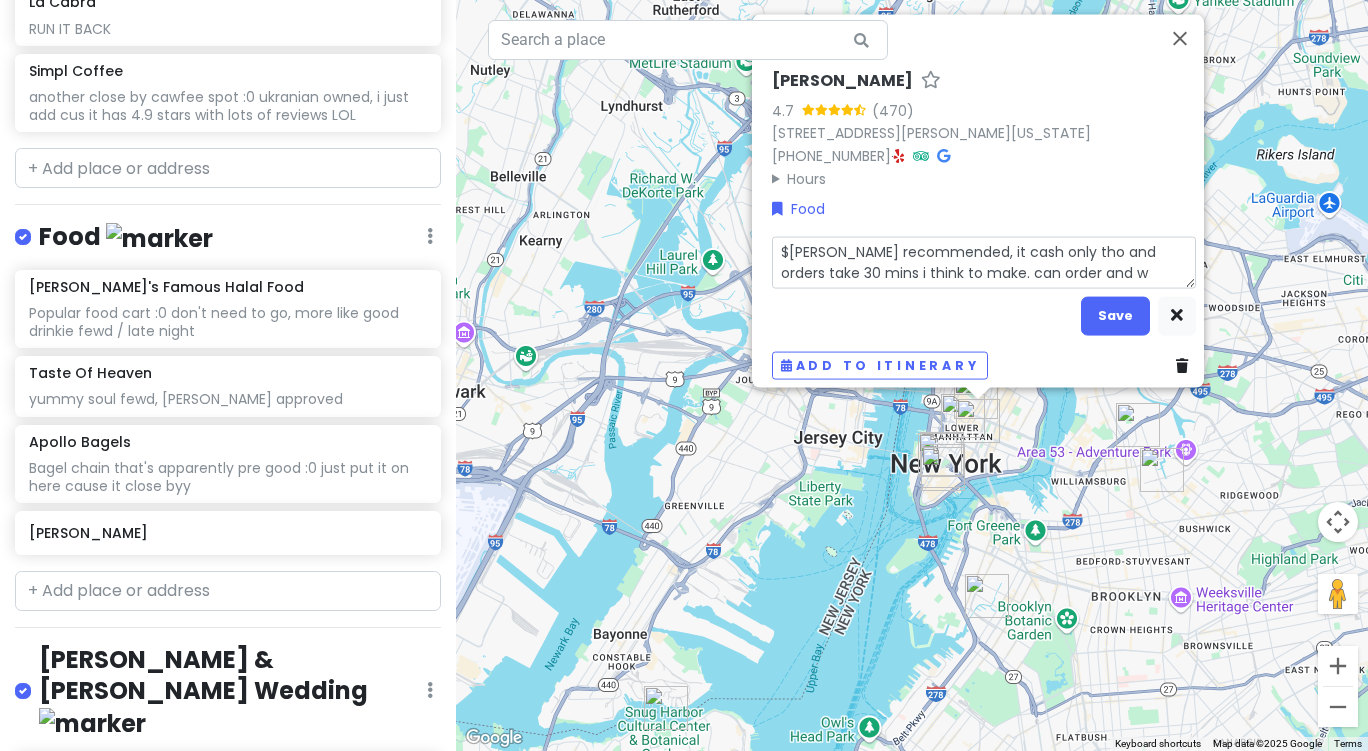 type on "x" 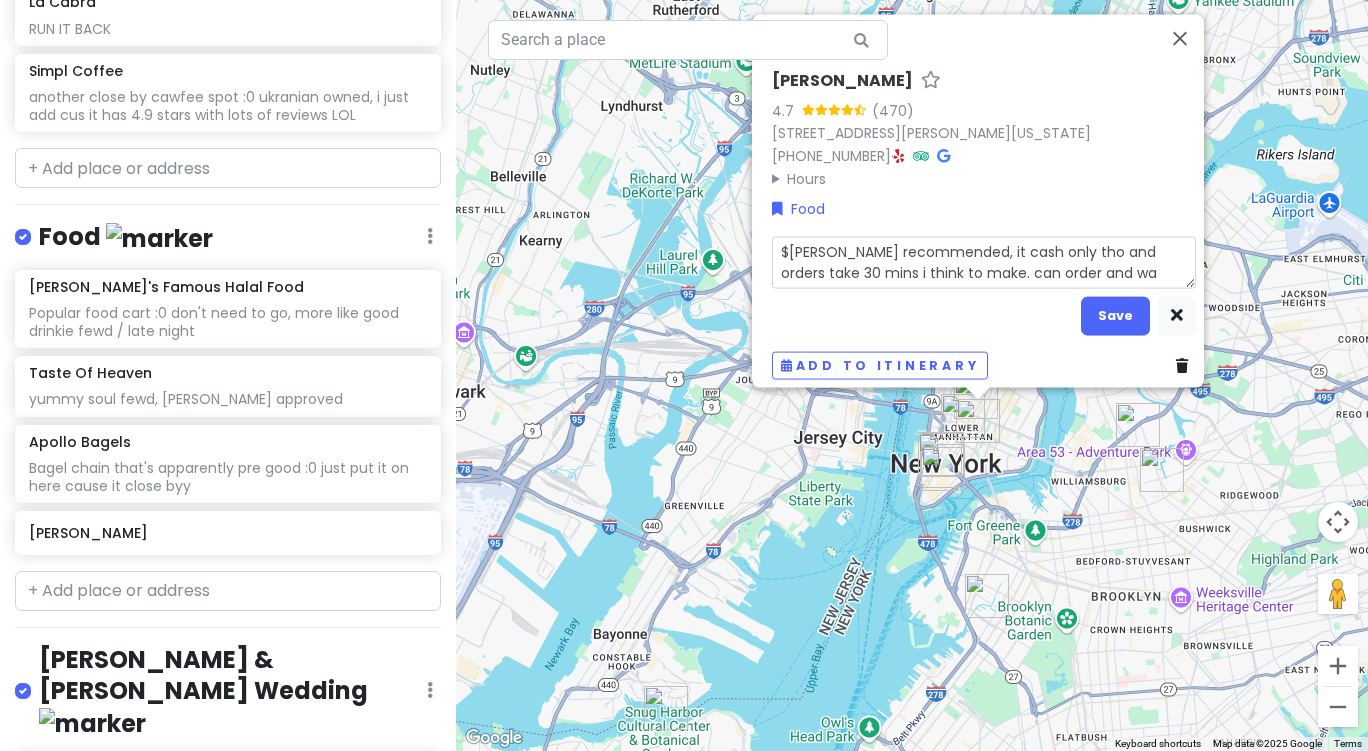 type 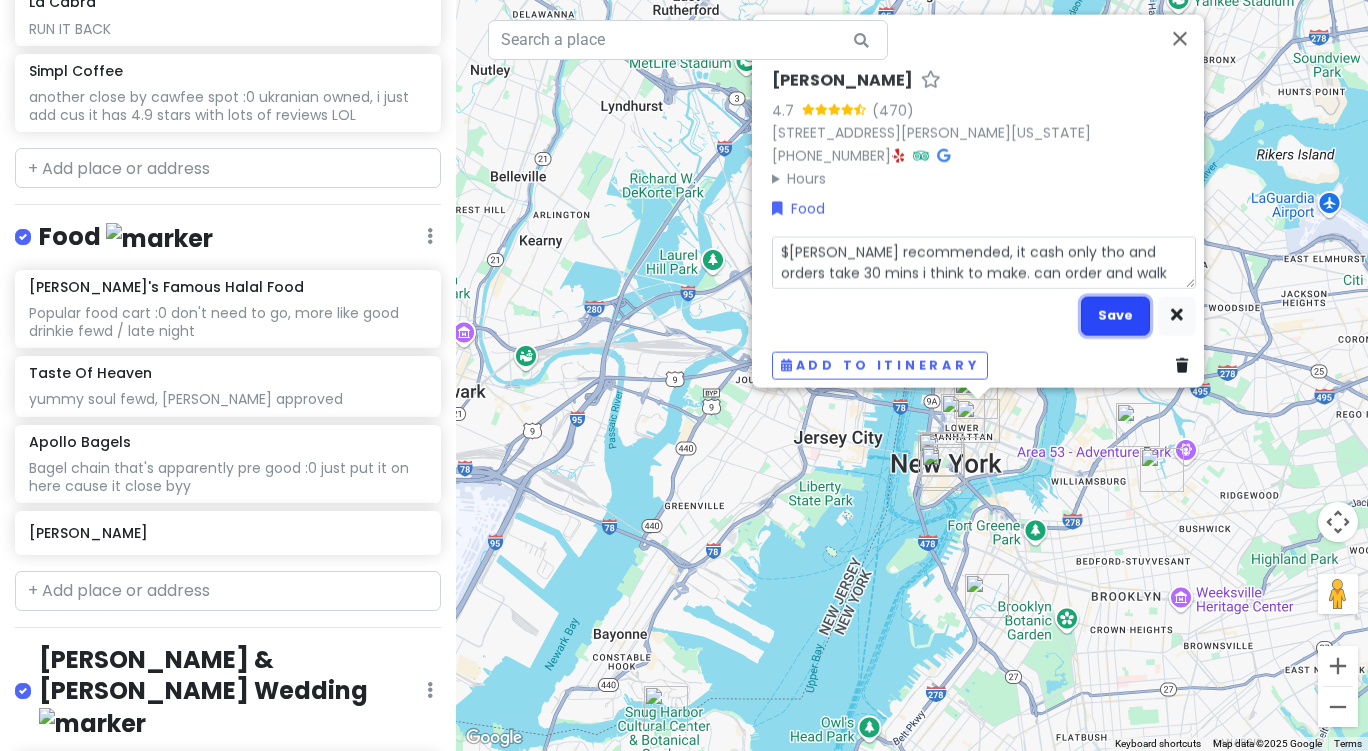 click on "Save" at bounding box center [1115, 315] 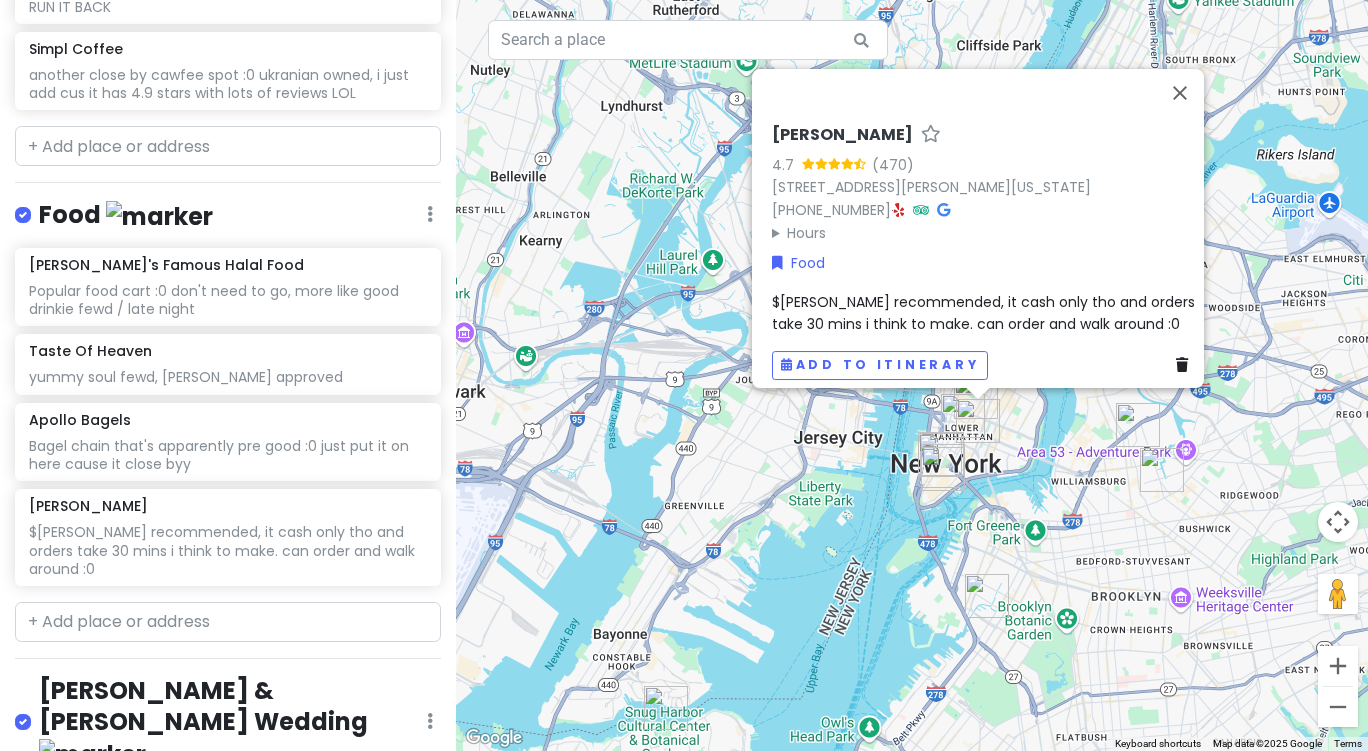 scroll, scrollTop: 715, scrollLeft: 0, axis: vertical 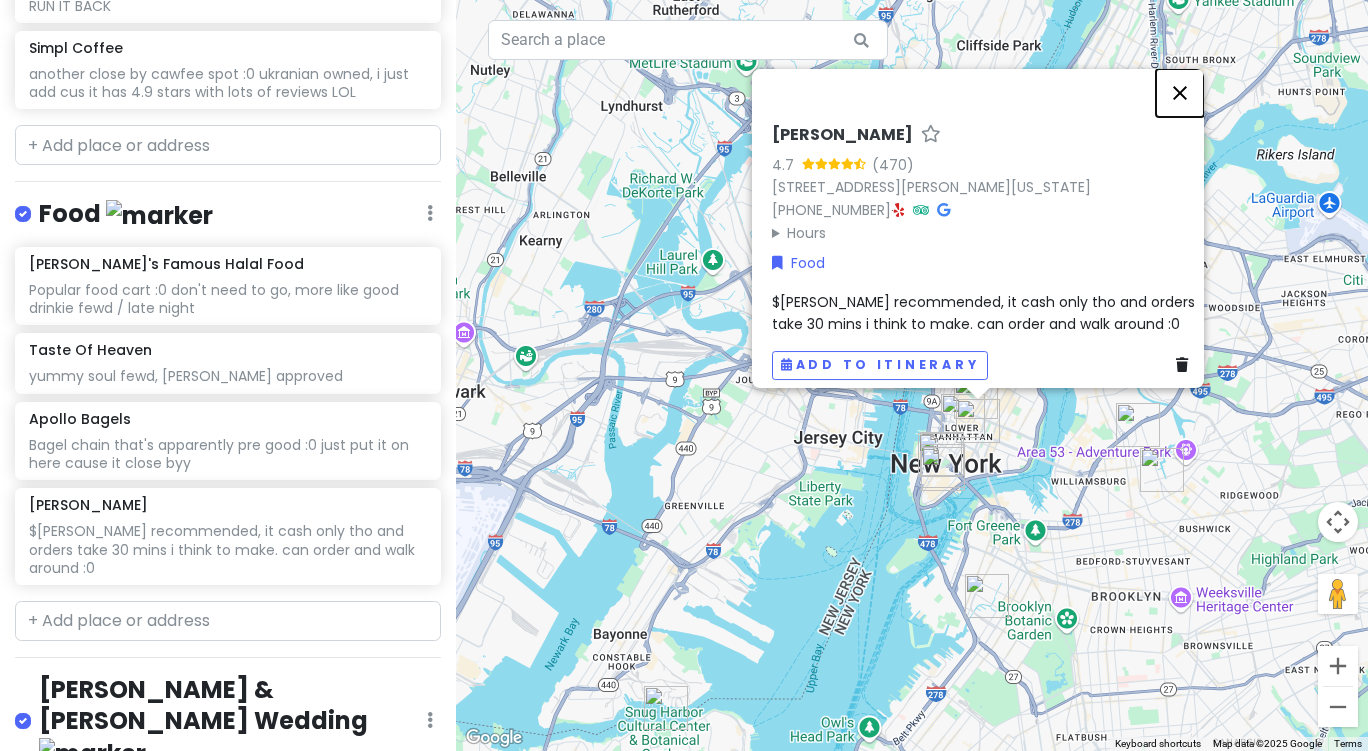 click at bounding box center [1180, 93] 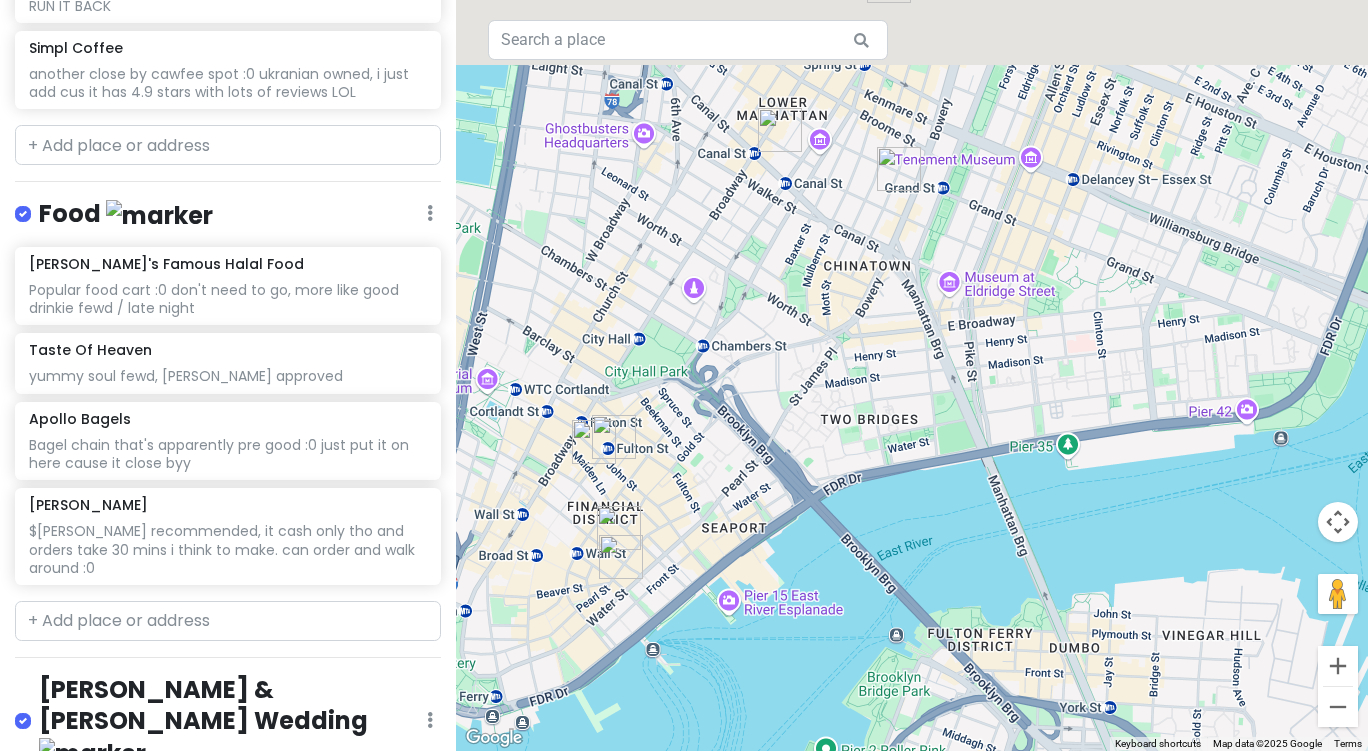 drag, startPoint x: 905, startPoint y: 400, endPoint x: 955, endPoint y: 650, distance: 254.95097 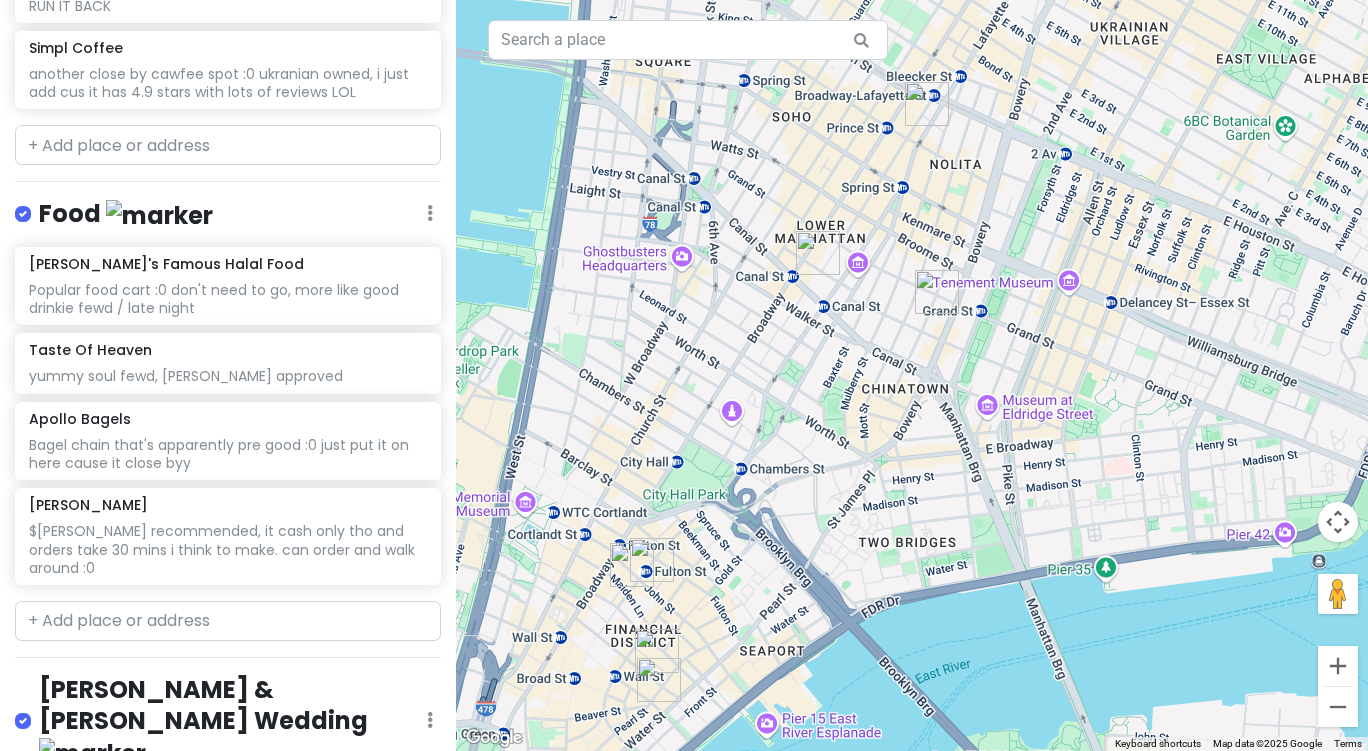 click on "To navigate, press the arrow keys." at bounding box center [912, 375] 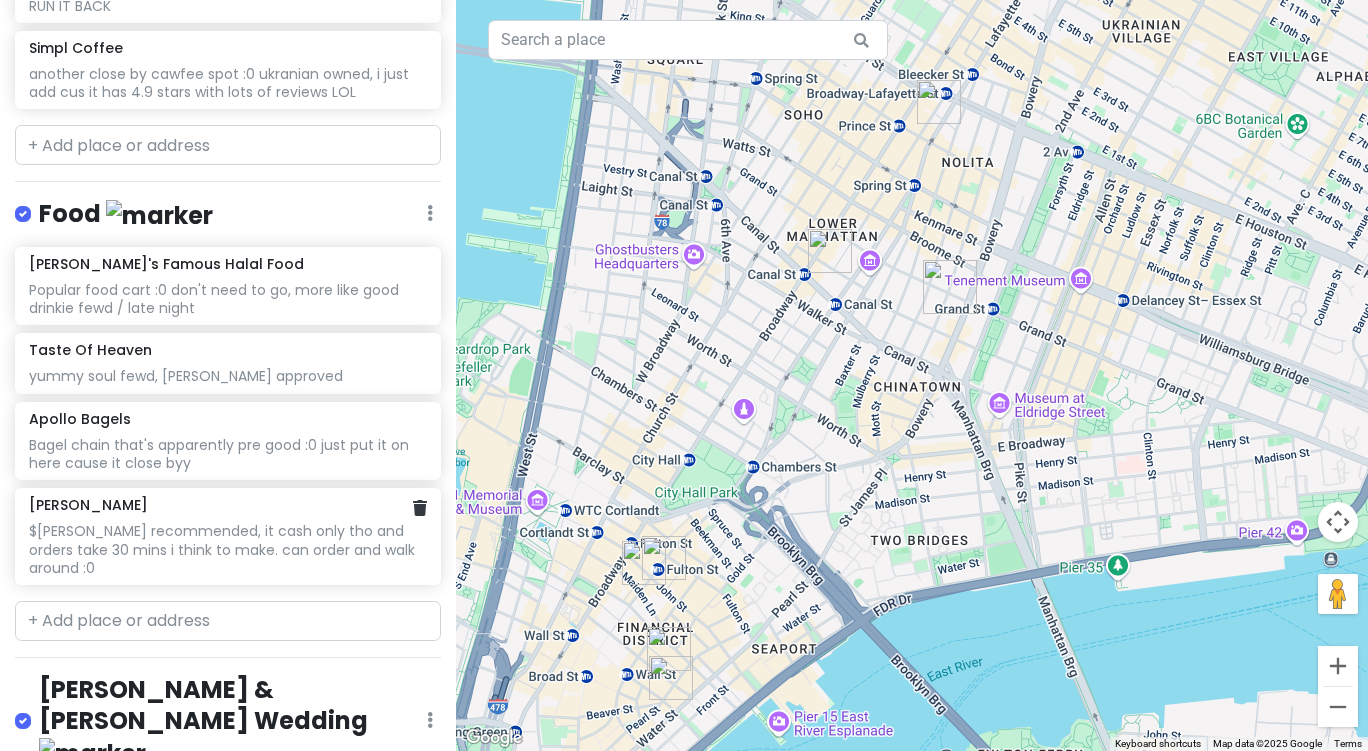 scroll, scrollTop: 1016, scrollLeft: 0, axis: vertical 